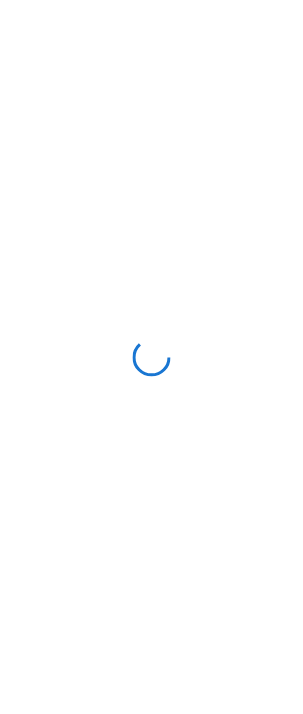 scroll, scrollTop: 0, scrollLeft: 0, axis: both 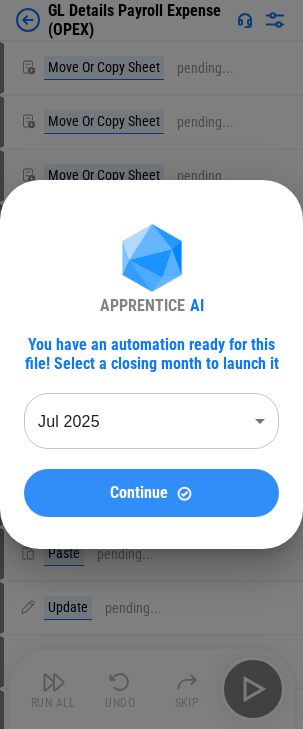 click at bounding box center (184, 493) 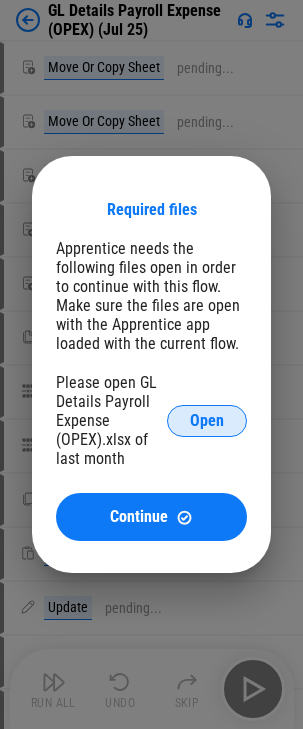 click on "Open" at bounding box center (207, 421) 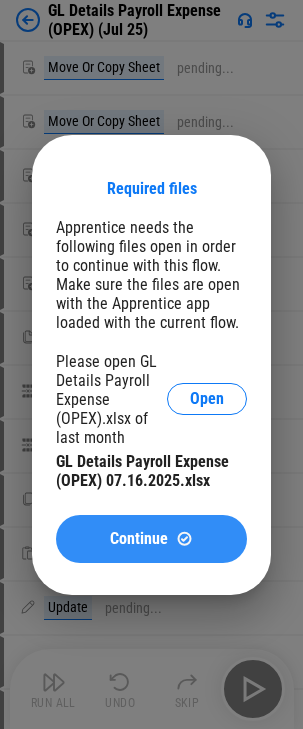 click on "Continue" at bounding box center [139, 539] 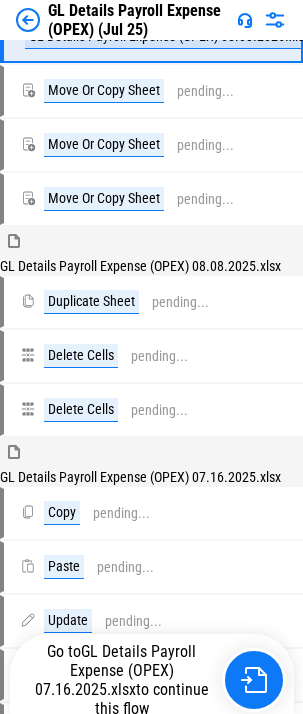 scroll, scrollTop: 200, scrollLeft: 0, axis: vertical 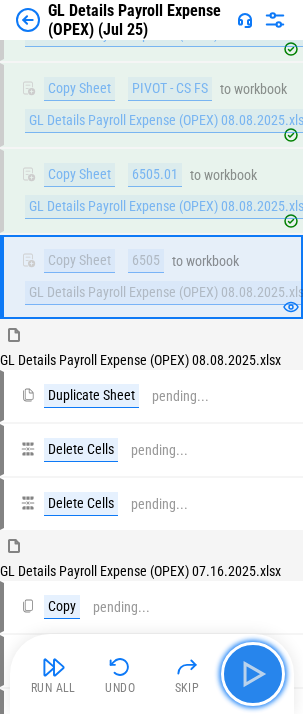 click at bounding box center [253, 674] 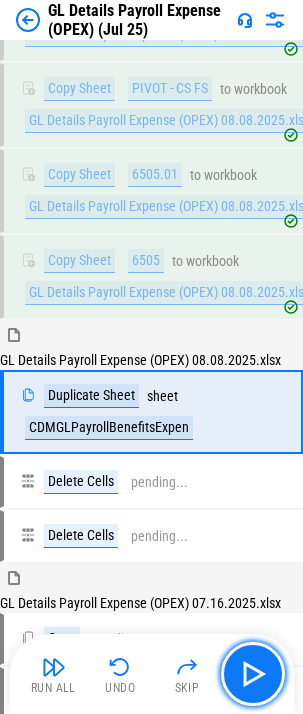 click at bounding box center (253, 674) 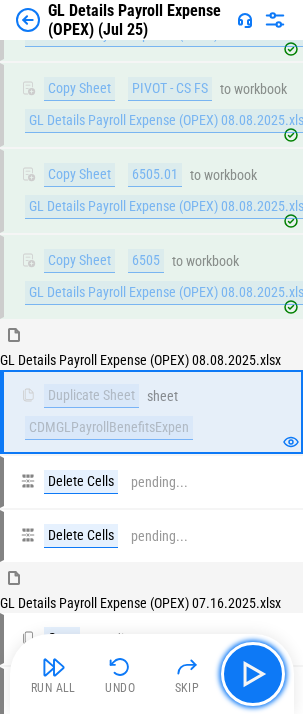 click at bounding box center (253, 674) 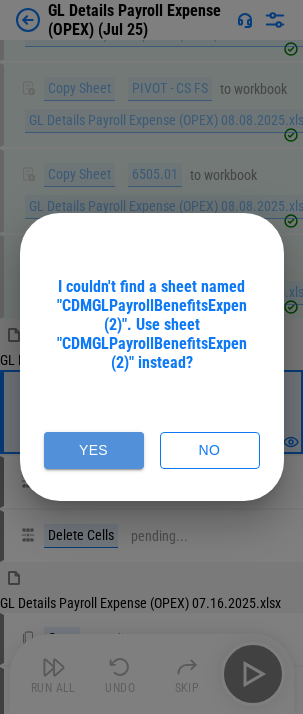 click on "Yes" at bounding box center (94, 450) 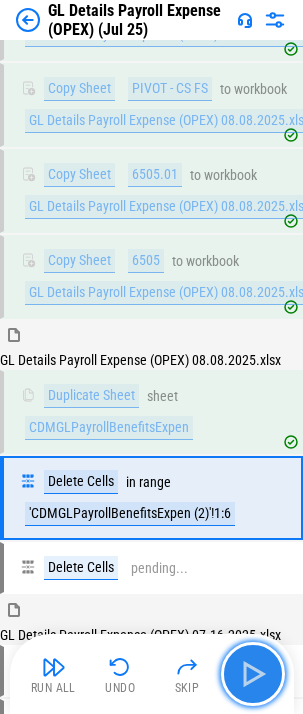 click at bounding box center (253, 674) 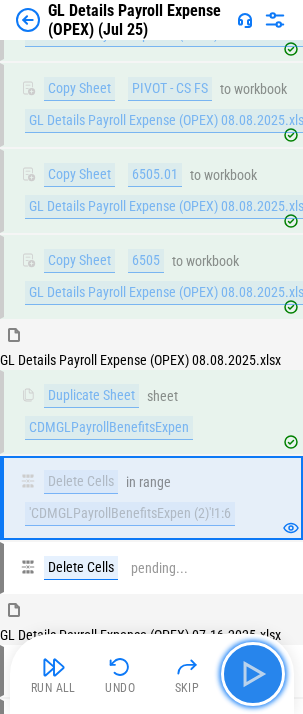 click at bounding box center [253, 674] 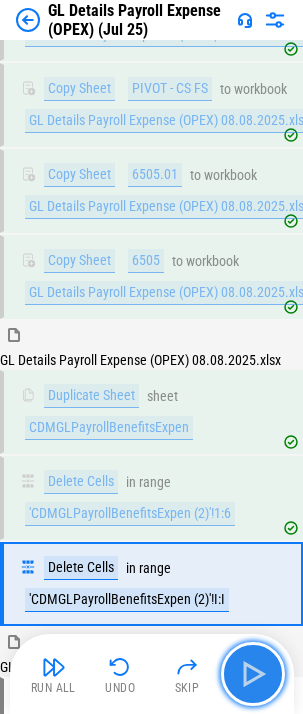 click at bounding box center [253, 674] 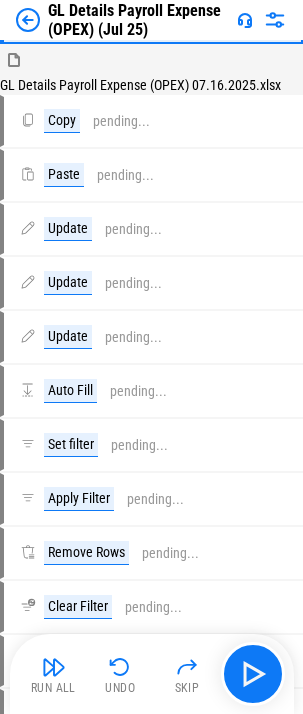scroll, scrollTop: 800, scrollLeft: 0, axis: vertical 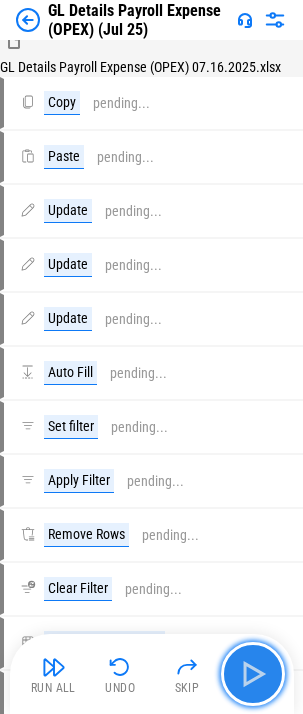 click at bounding box center [253, 674] 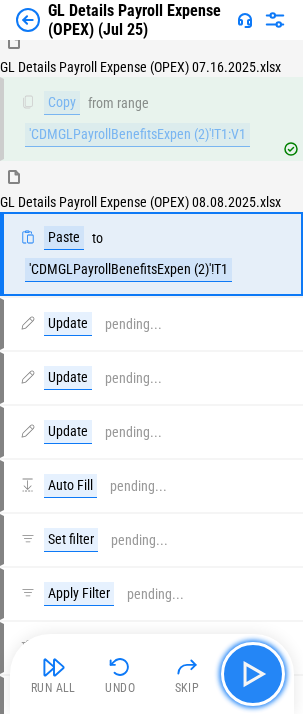 click at bounding box center (253, 674) 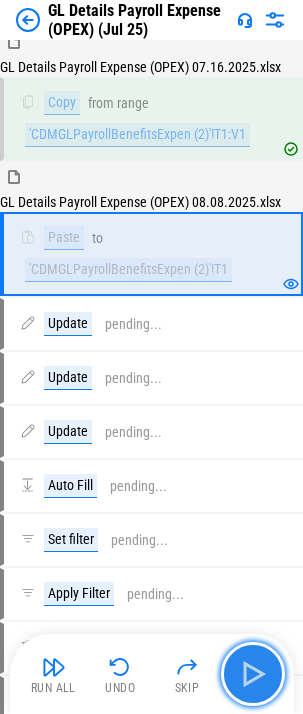 click at bounding box center (253, 674) 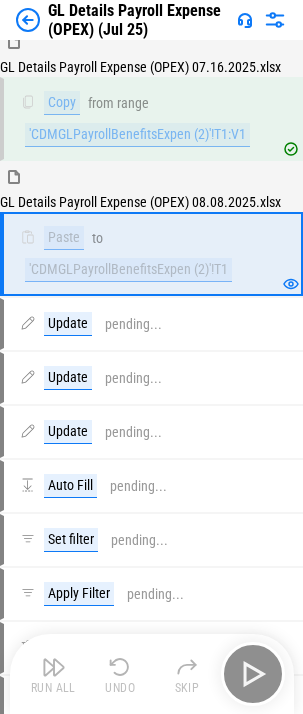 click on "Run All Undo Skip" at bounding box center [154, 674] 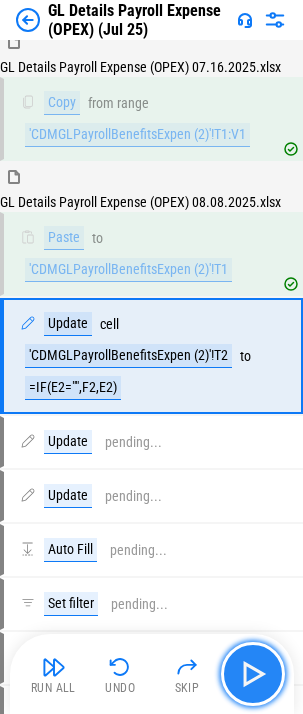 click at bounding box center [253, 674] 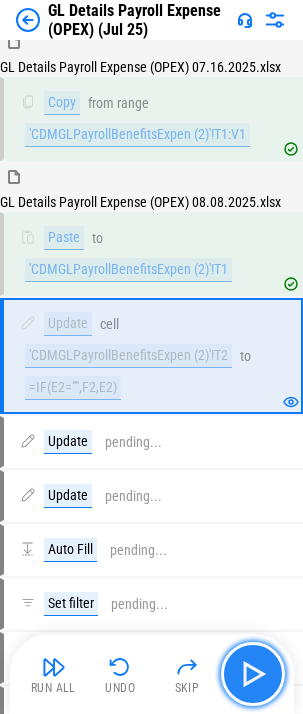click at bounding box center (253, 674) 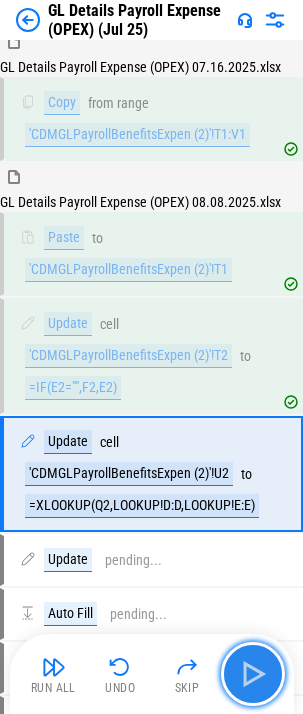 click at bounding box center (253, 674) 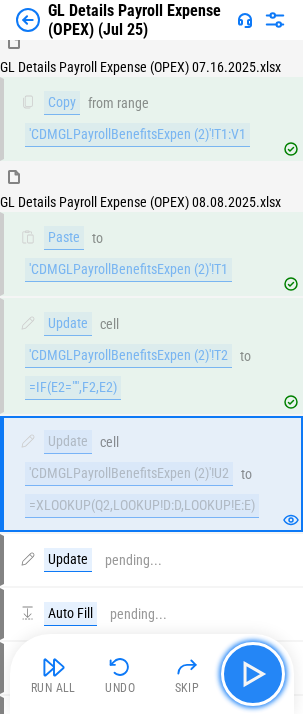 click at bounding box center [253, 674] 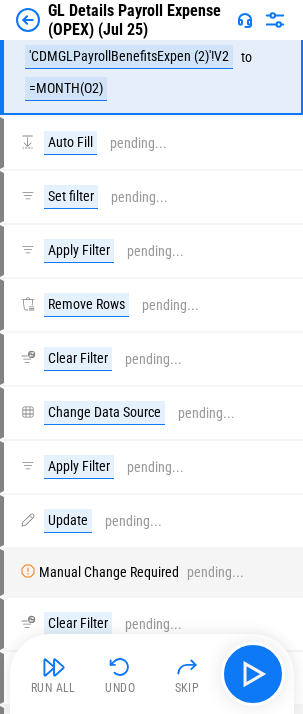 scroll, scrollTop: 1239, scrollLeft: 0, axis: vertical 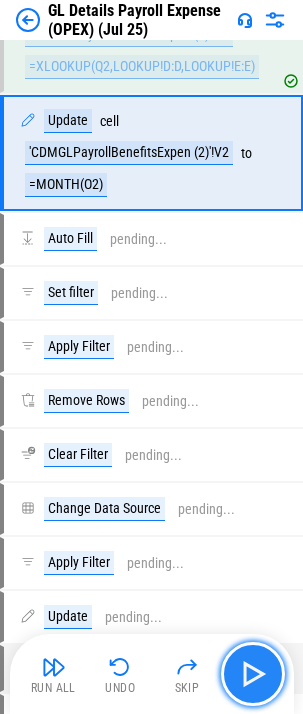 click at bounding box center (253, 674) 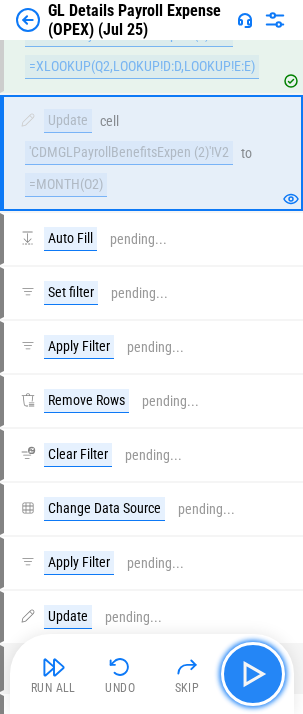 click at bounding box center [253, 674] 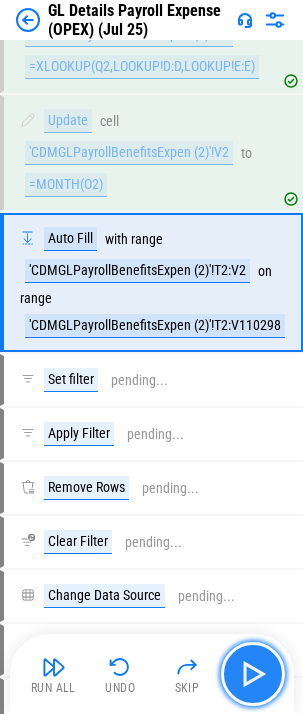 click at bounding box center [253, 674] 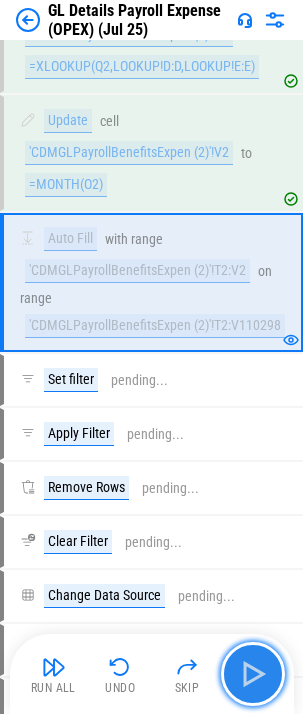 click at bounding box center (253, 674) 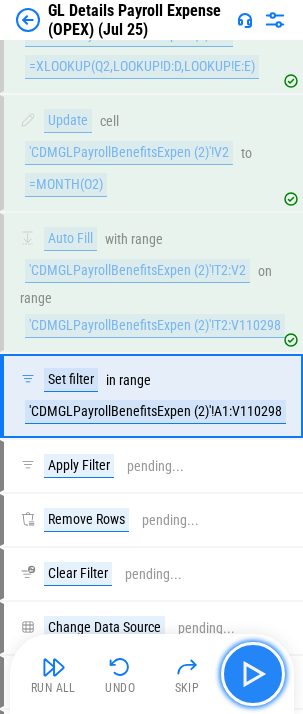 click at bounding box center (253, 674) 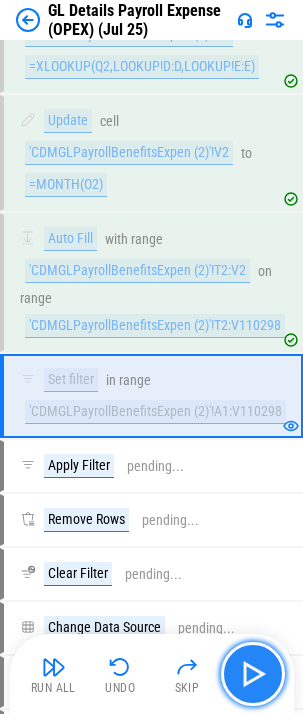 click at bounding box center [253, 674] 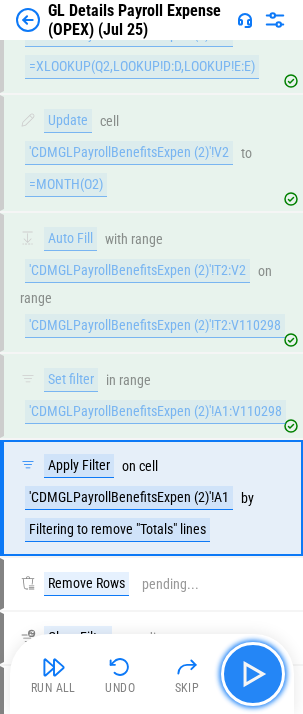 click at bounding box center [253, 674] 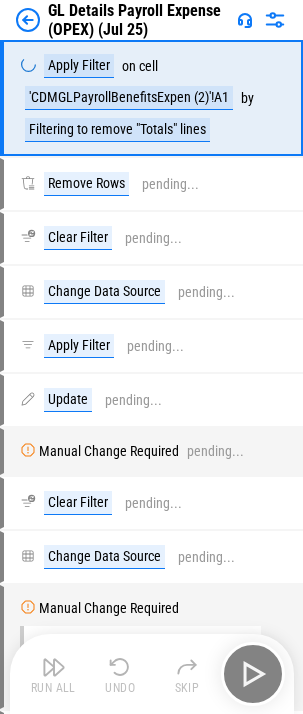 scroll, scrollTop: 1739, scrollLeft: 0, axis: vertical 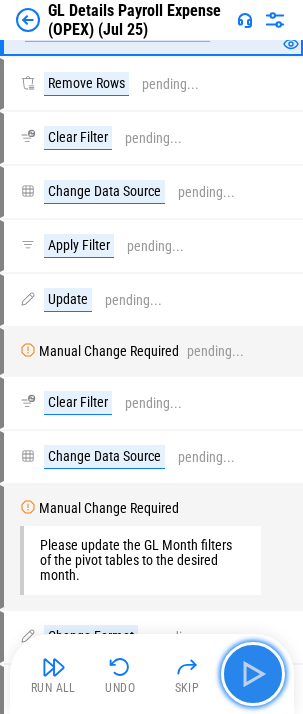 click at bounding box center (253, 674) 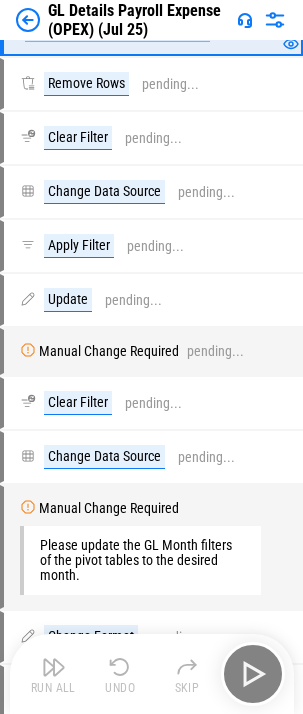 click on "Run All Undo Skip" at bounding box center (154, 674) 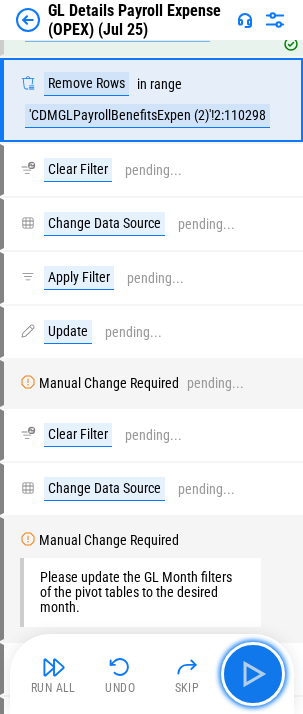 click at bounding box center [253, 674] 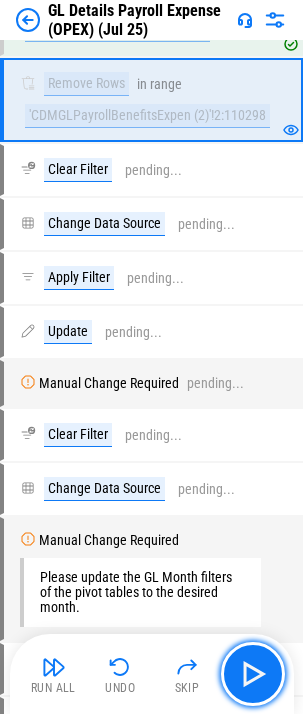 click at bounding box center [253, 674] 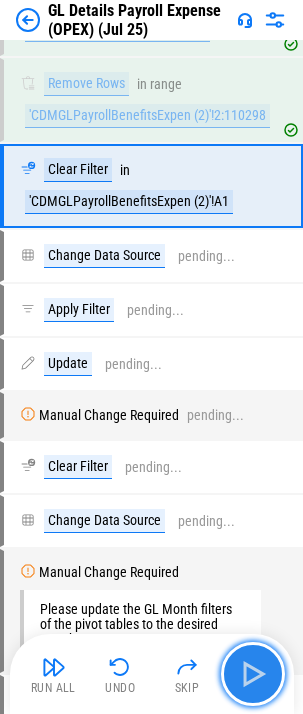 click at bounding box center (253, 674) 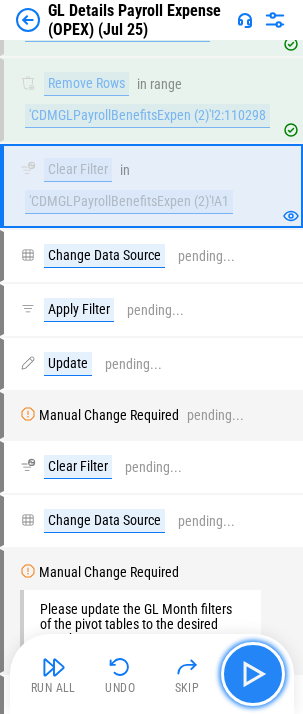 click at bounding box center (253, 674) 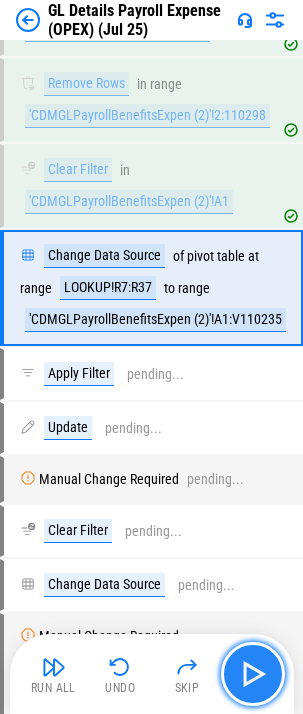click at bounding box center [253, 674] 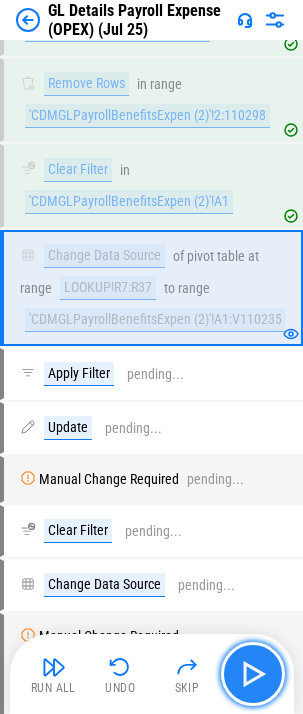 click at bounding box center (253, 674) 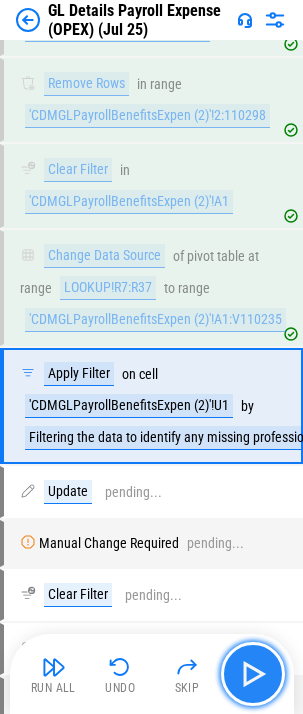 click at bounding box center (253, 674) 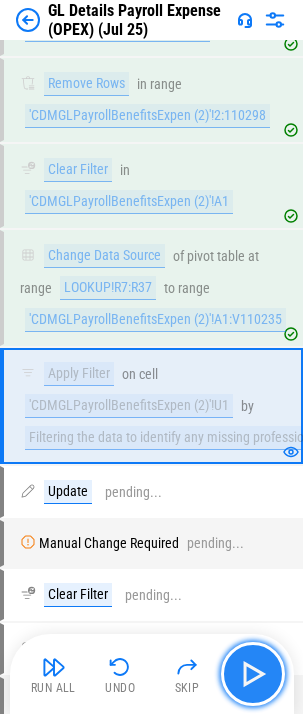 click at bounding box center [253, 674] 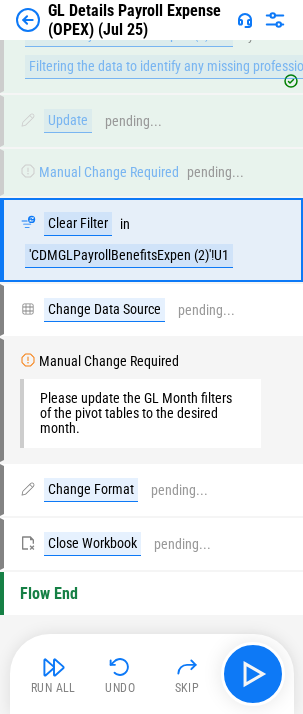 scroll, scrollTop: 2116, scrollLeft: 0, axis: vertical 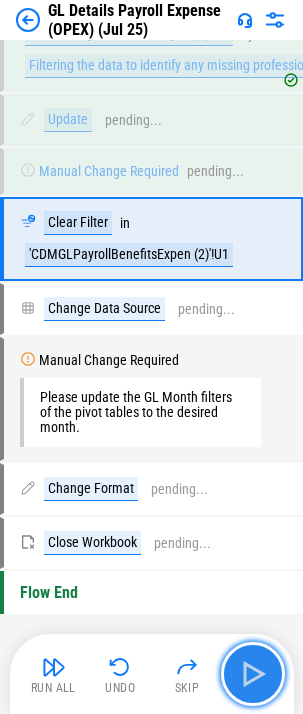 click at bounding box center (253, 674) 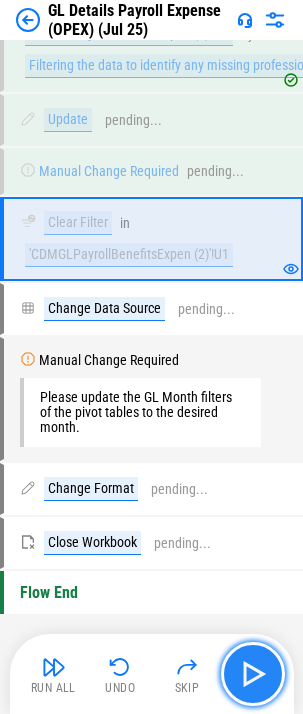 click at bounding box center (253, 674) 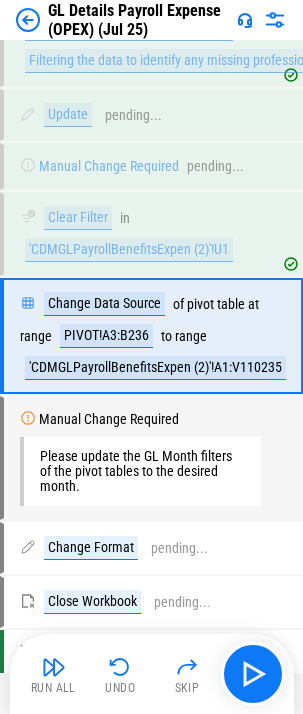 scroll, scrollTop: 2180, scrollLeft: 0, axis: vertical 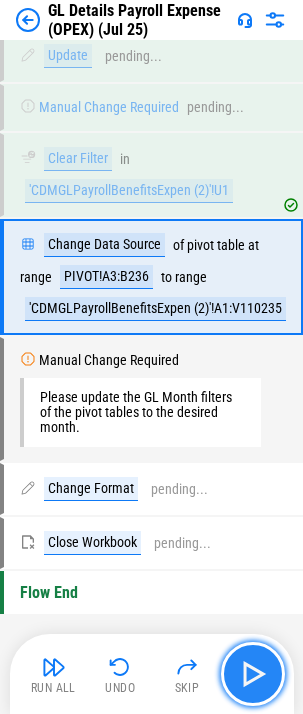 click at bounding box center (253, 674) 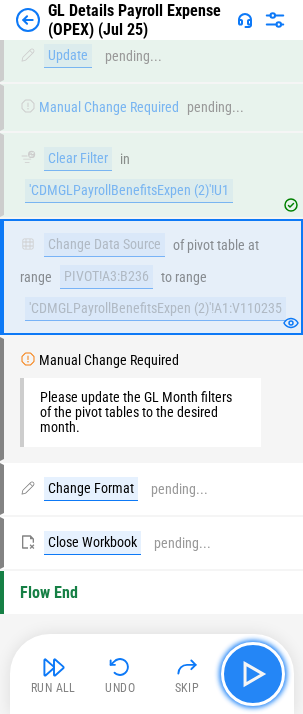 click at bounding box center (253, 674) 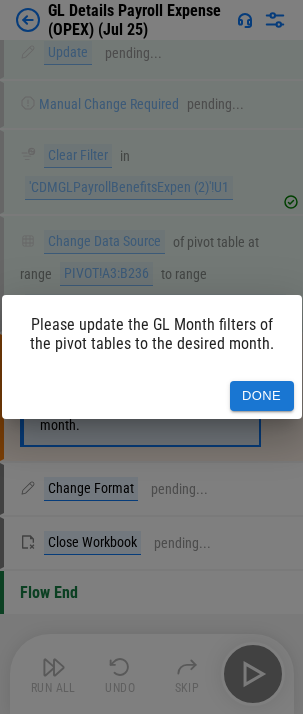 drag, startPoint x: 266, startPoint y: 399, endPoint x: 288, endPoint y: 390, distance: 23.769728 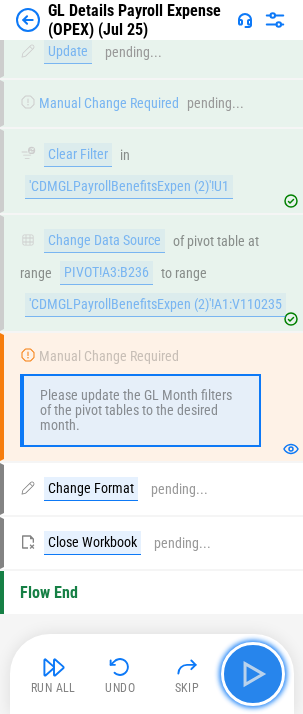 click at bounding box center (253, 674) 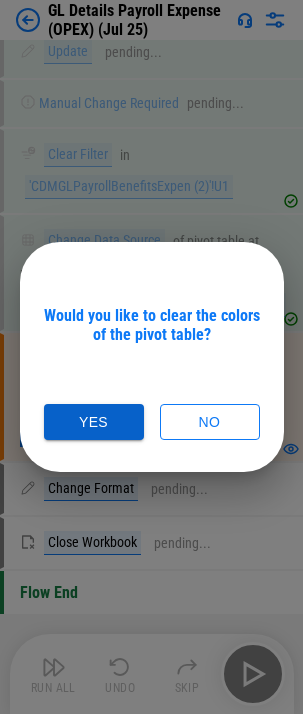 click on "Yes" at bounding box center (94, 422) 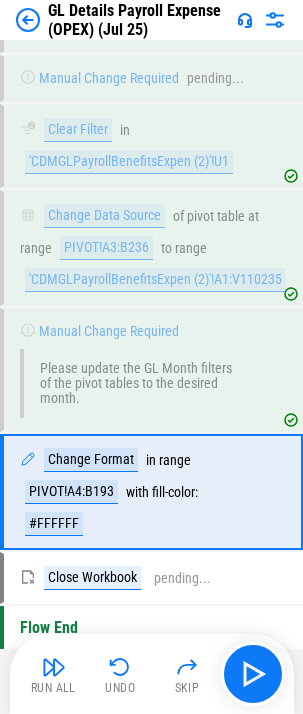 scroll, scrollTop: 2244, scrollLeft: 0, axis: vertical 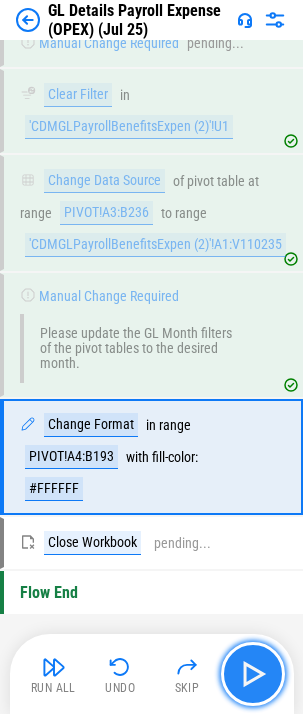 click at bounding box center (253, 674) 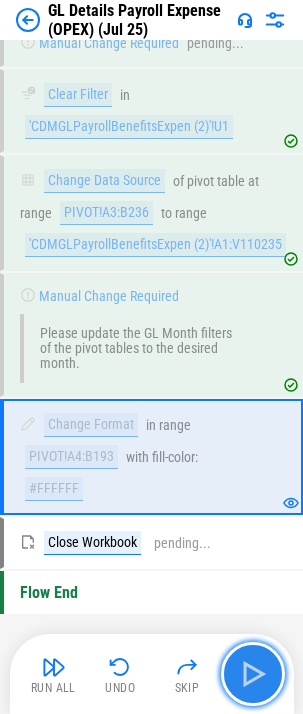 click at bounding box center [253, 674] 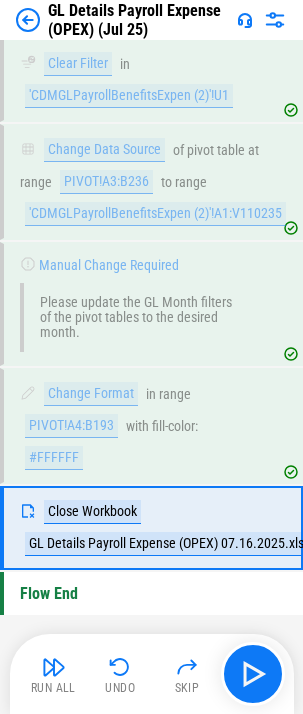 scroll, scrollTop: 2276, scrollLeft: 0, axis: vertical 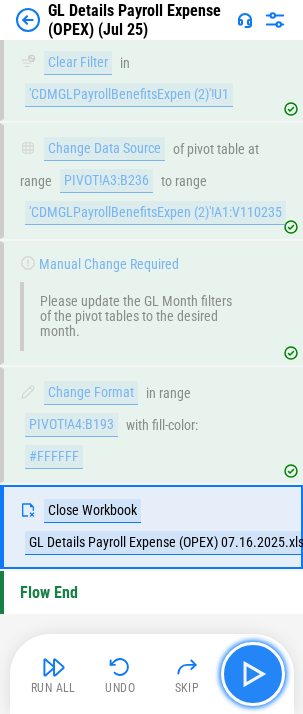click at bounding box center (253, 674) 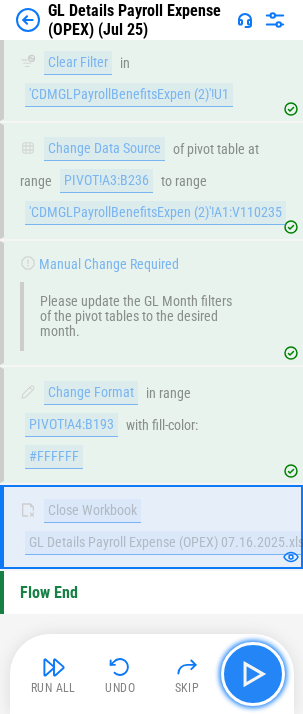 click at bounding box center [253, 674] 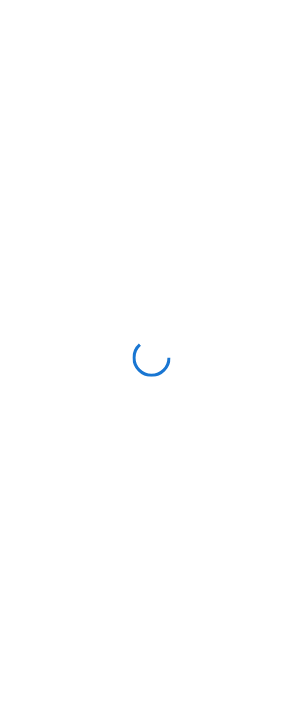 scroll, scrollTop: 0, scrollLeft: 0, axis: both 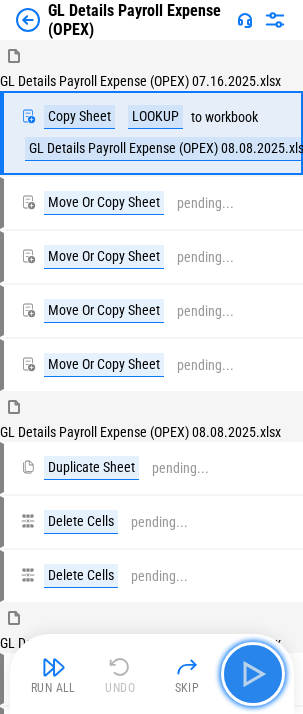 click at bounding box center [253, 674] 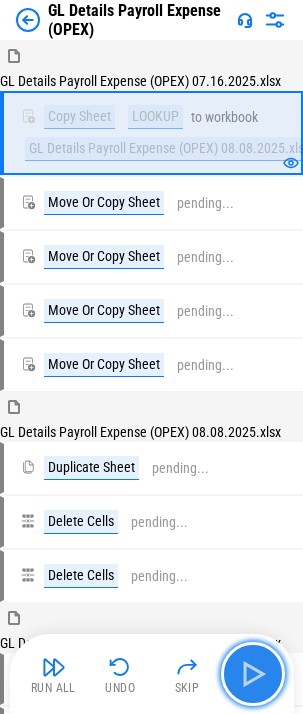 click at bounding box center [253, 674] 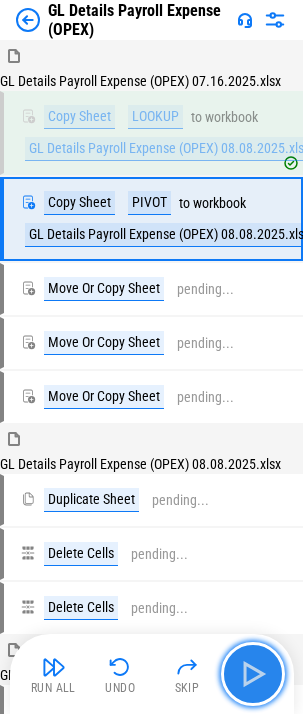 click at bounding box center [253, 674] 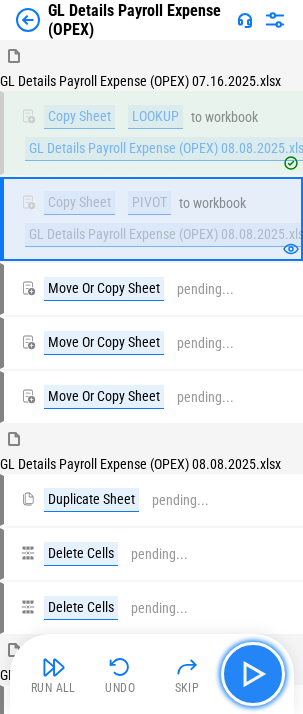 click at bounding box center [253, 674] 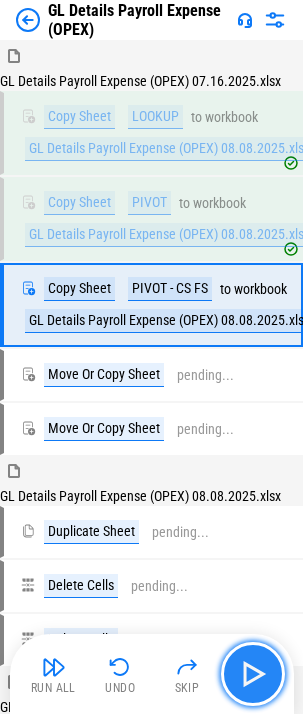 click at bounding box center [253, 674] 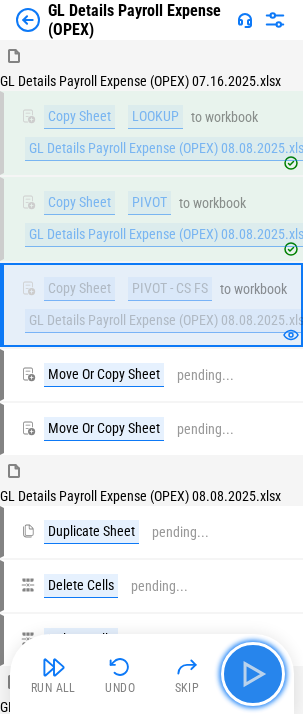 click at bounding box center [253, 674] 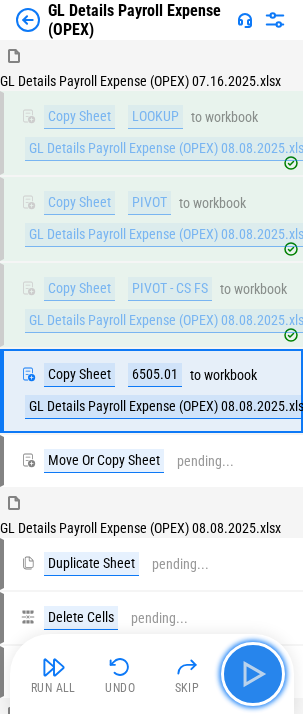 click at bounding box center [253, 674] 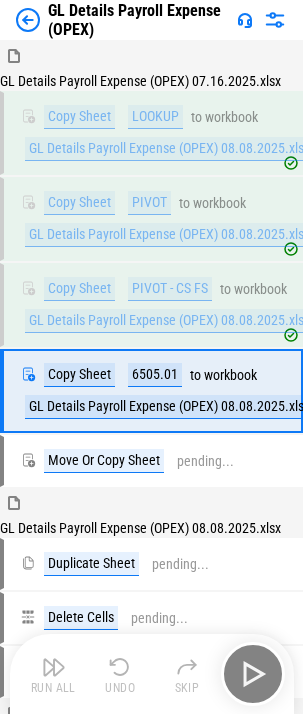 click on "Run All Undo Skip" at bounding box center [154, 674] 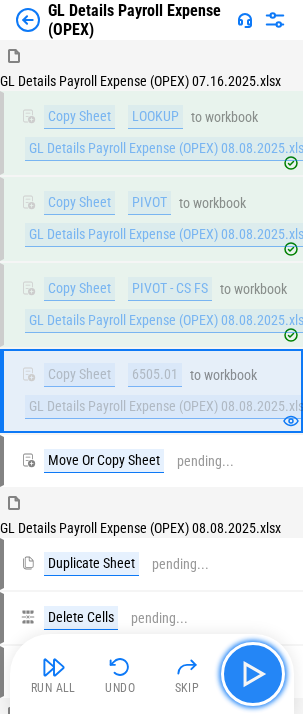 click at bounding box center (253, 674) 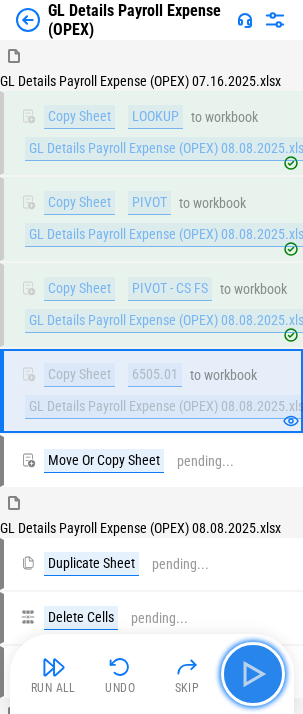 click at bounding box center (253, 674) 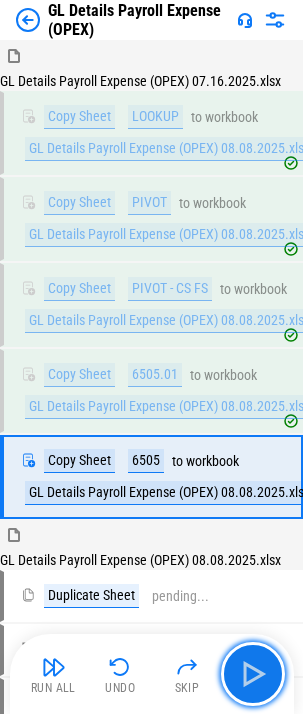 click at bounding box center [253, 674] 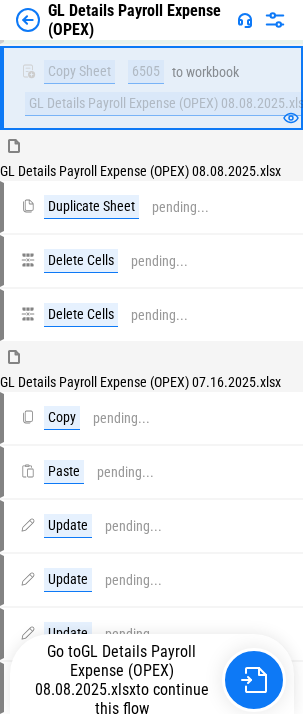scroll, scrollTop: 400, scrollLeft: 0, axis: vertical 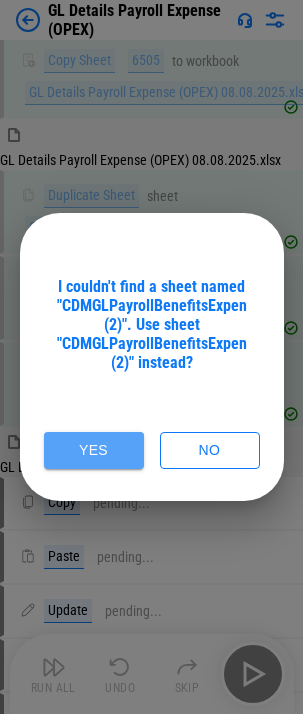 drag, startPoint x: 103, startPoint y: 447, endPoint x: 211, endPoint y: 500, distance: 120.30378 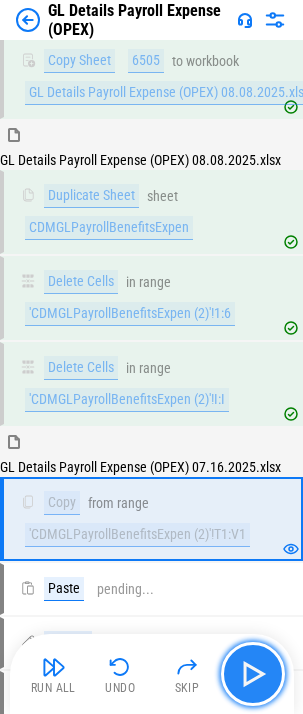 click at bounding box center [253, 674] 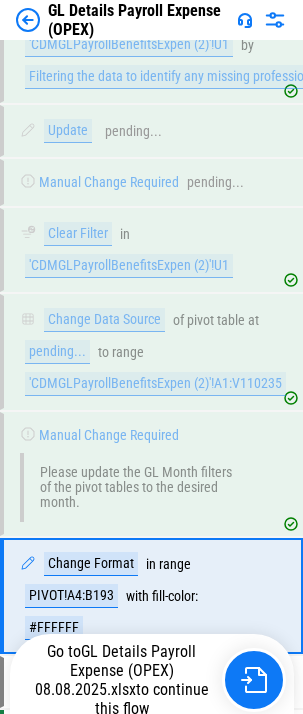 scroll, scrollTop: 2244, scrollLeft: 0, axis: vertical 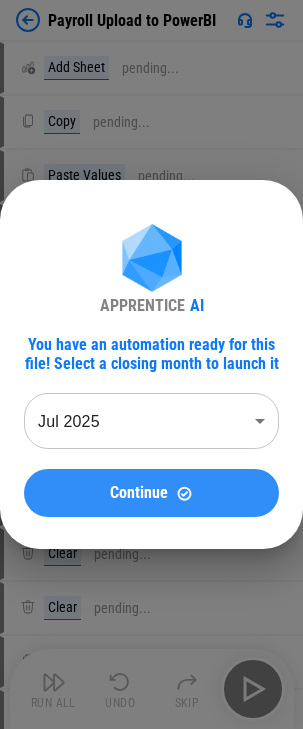 click on "Continue" at bounding box center [139, 493] 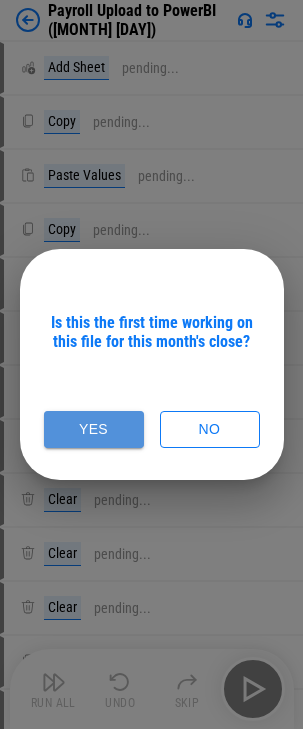 click on "Yes" at bounding box center (94, 429) 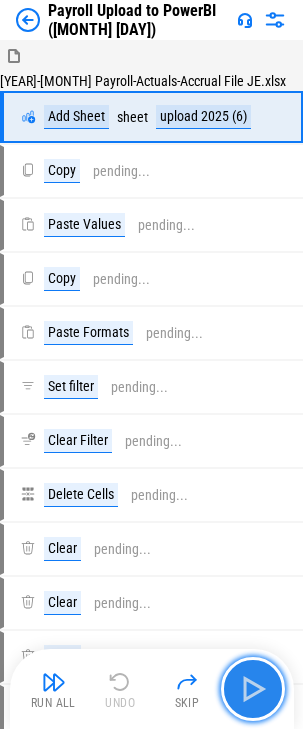click at bounding box center (253, 689) 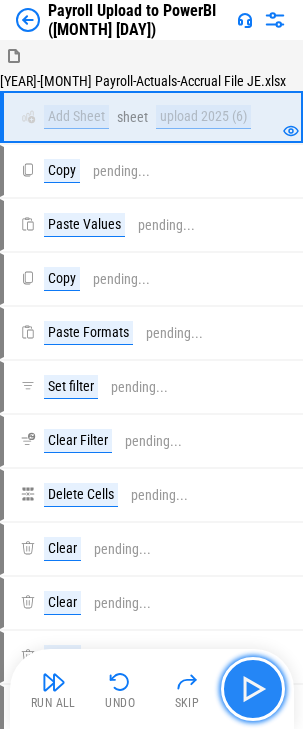 click at bounding box center [253, 689] 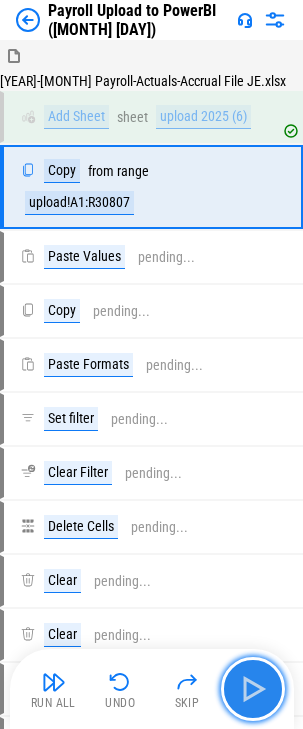 click at bounding box center [253, 689] 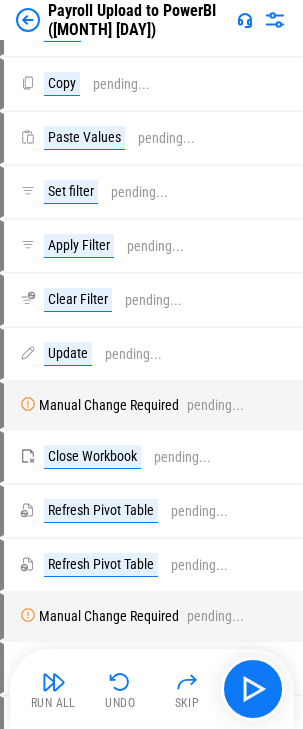 scroll, scrollTop: 900, scrollLeft: 0, axis: vertical 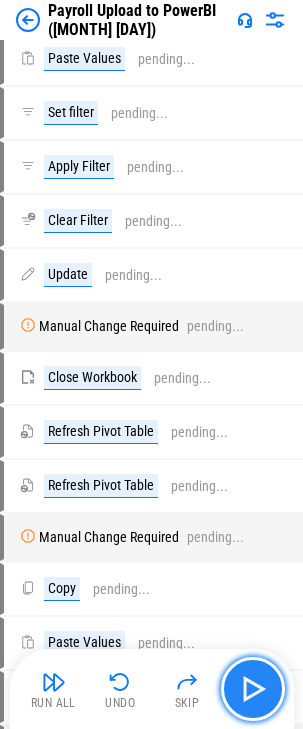 click at bounding box center [253, 689] 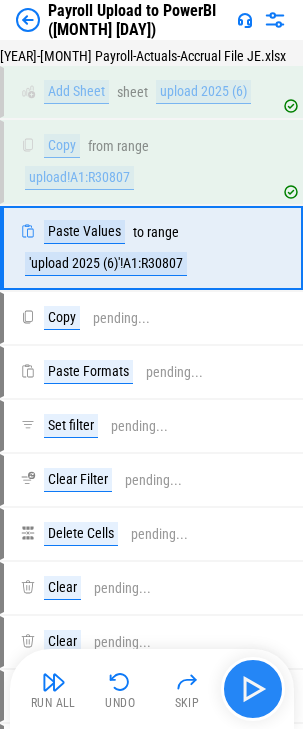 scroll, scrollTop: 0, scrollLeft: 0, axis: both 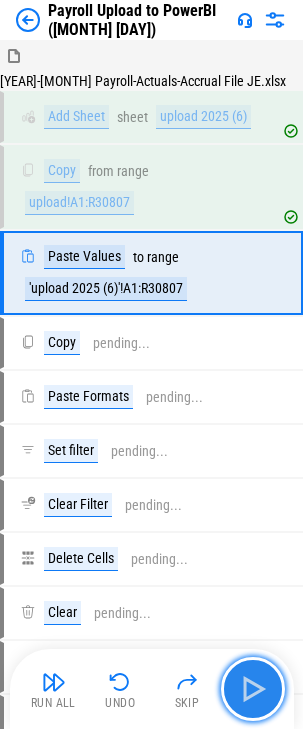click at bounding box center [253, 689] 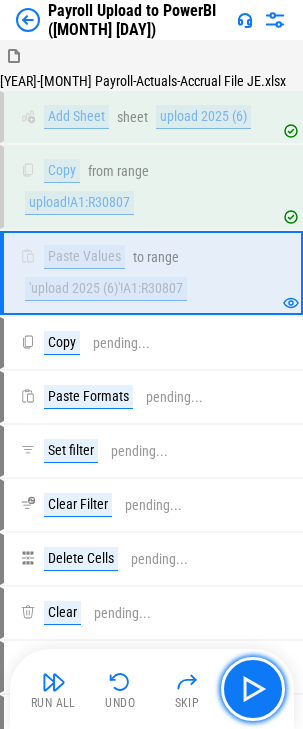 click at bounding box center [253, 689] 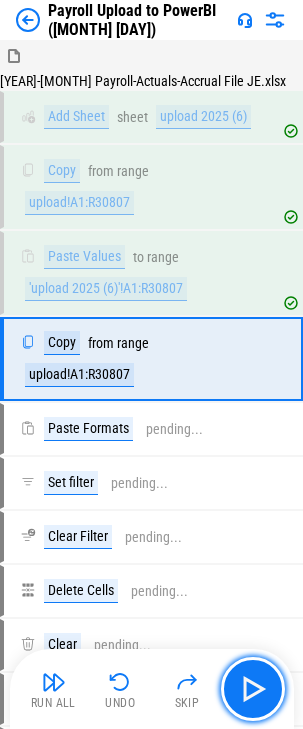 click at bounding box center (253, 689) 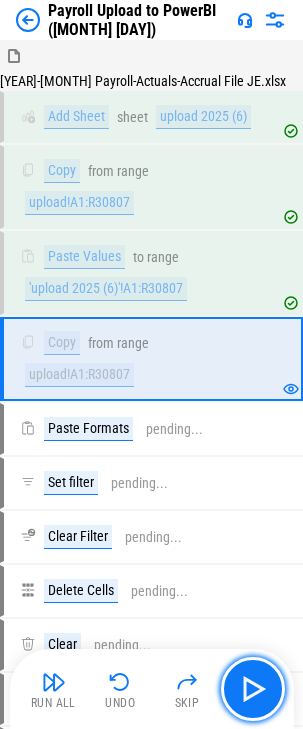 click at bounding box center (253, 689) 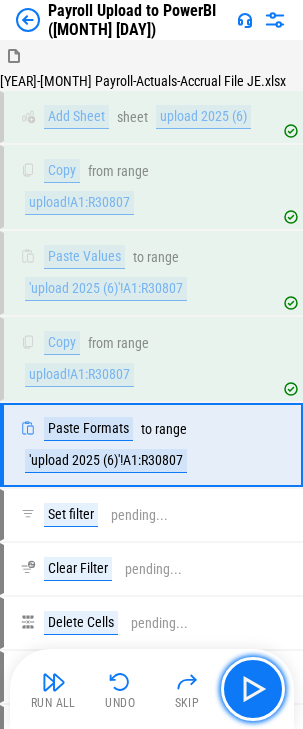 click at bounding box center (253, 689) 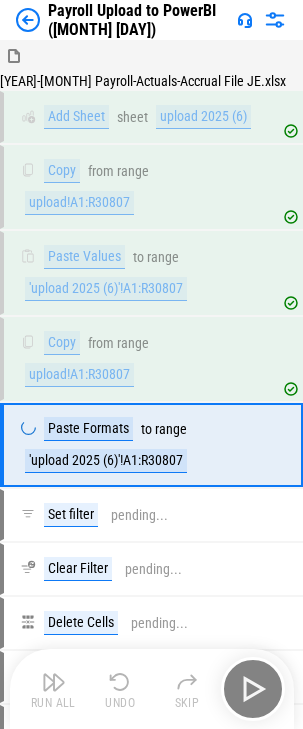 click on "Run All Undo Skip" at bounding box center [154, 689] 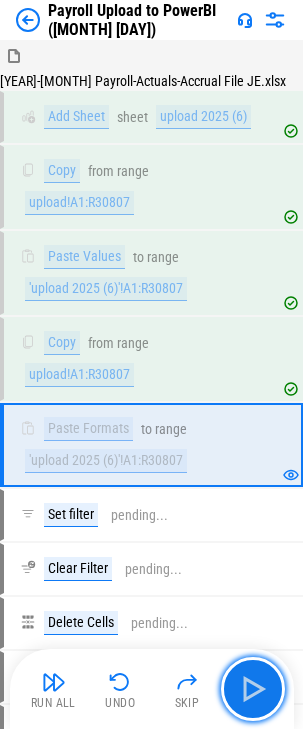 click at bounding box center [253, 689] 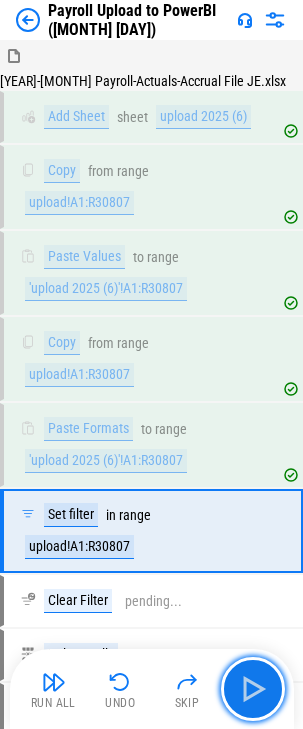 click at bounding box center (253, 689) 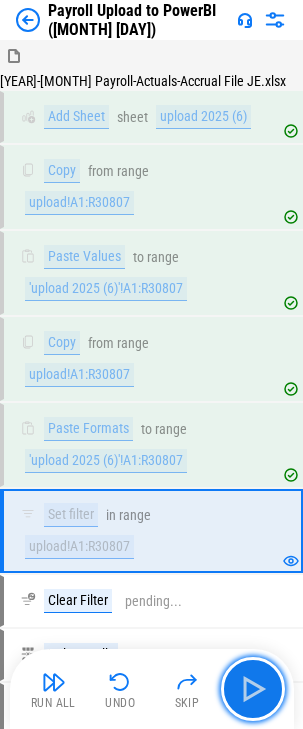 click at bounding box center (253, 689) 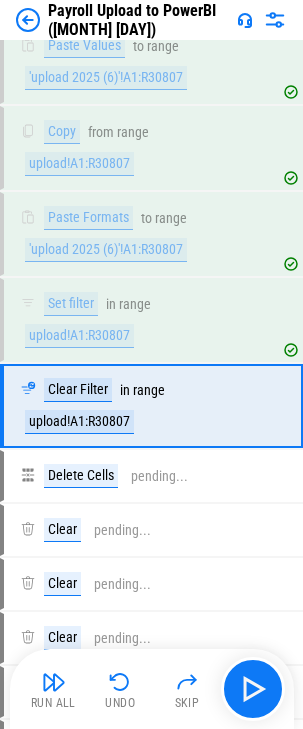 scroll, scrollTop: 234, scrollLeft: 0, axis: vertical 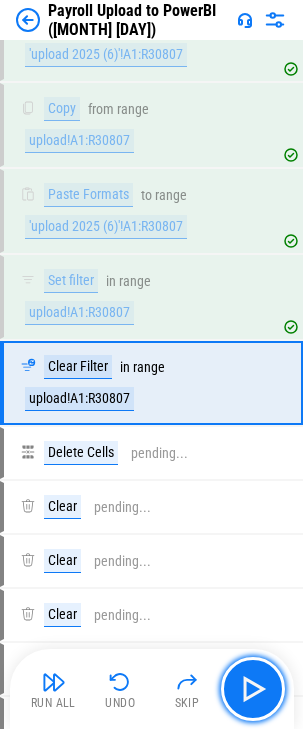 click at bounding box center (253, 689) 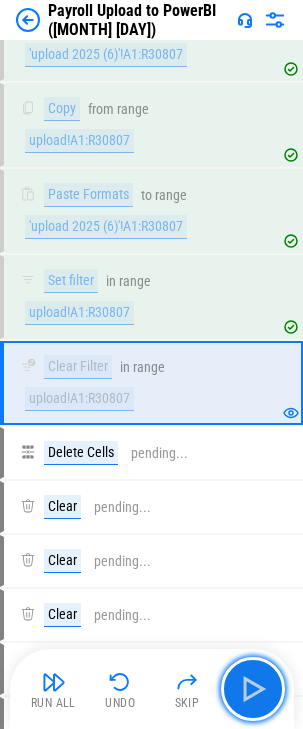 click at bounding box center [253, 689] 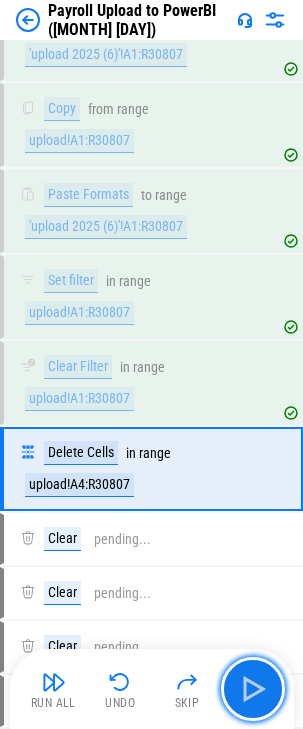 click at bounding box center [253, 689] 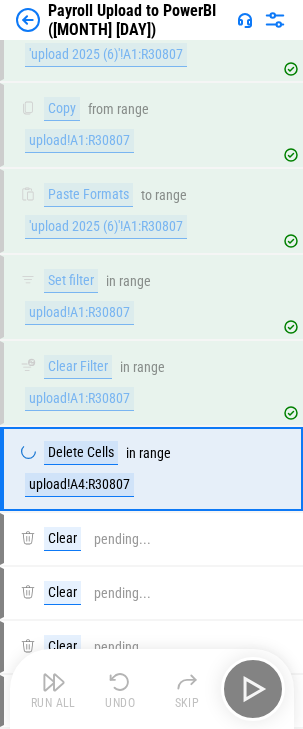 click on "Run All Undo Skip" at bounding box center [154, 689] 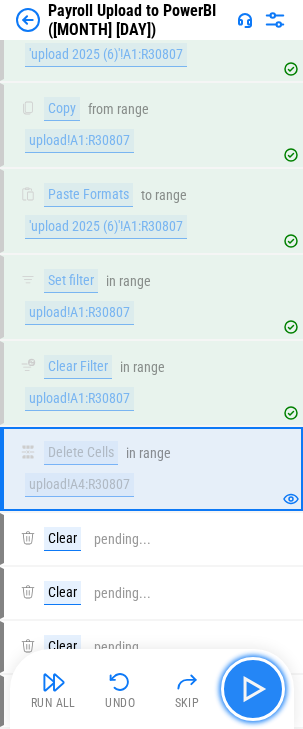 click at bounding box center (253, 689) 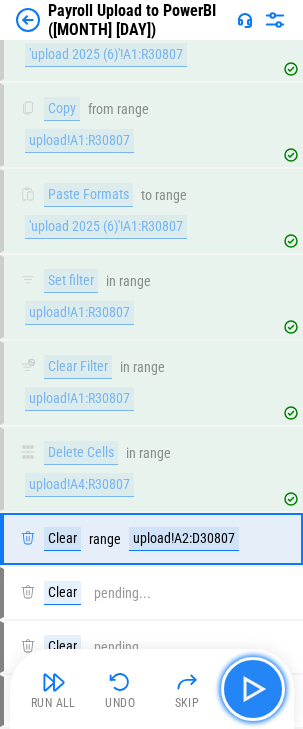 click at bounding box center [253, 689] 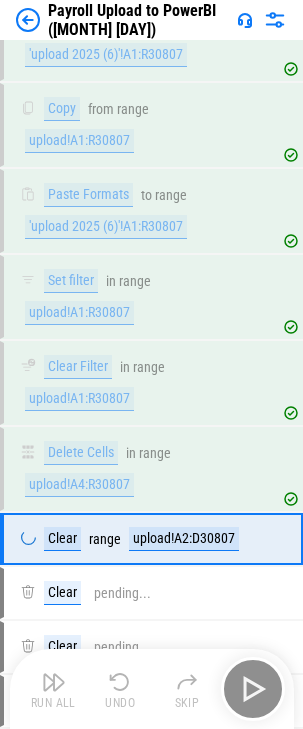 click on "Run All Undo Skip" at bounding box center [154, 689] 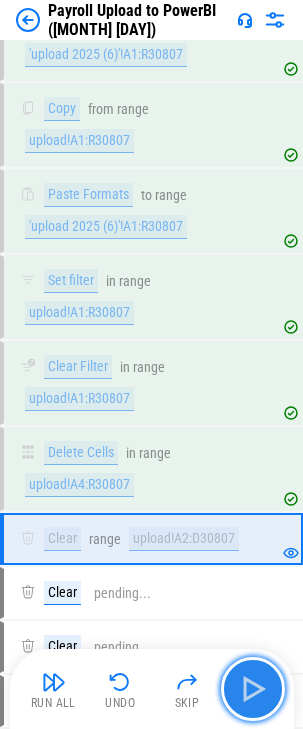 click at bounding box center (253, 689) 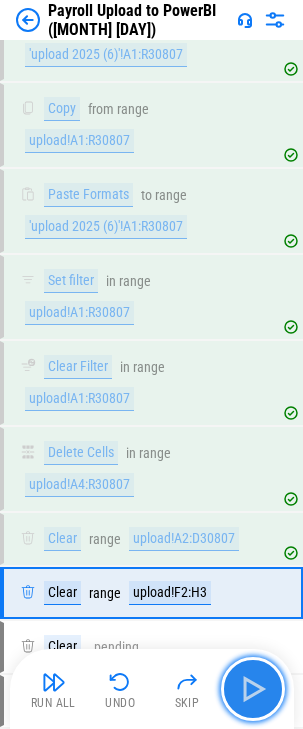 click at bounding box center [253, 689] 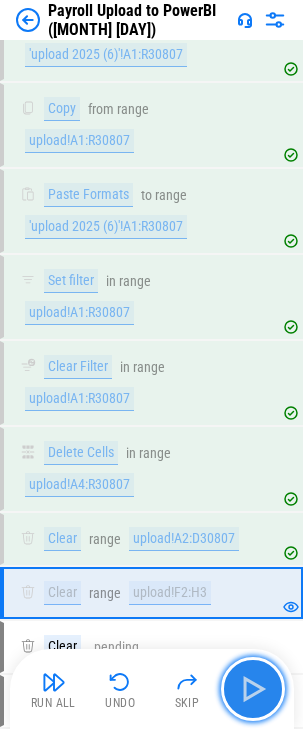 click at bounding box center (253, 689) 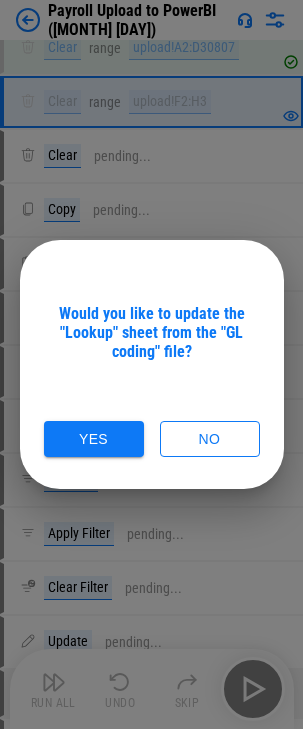 scroll, scrollTop: 734, scrollLeft: 0, axis: vertical 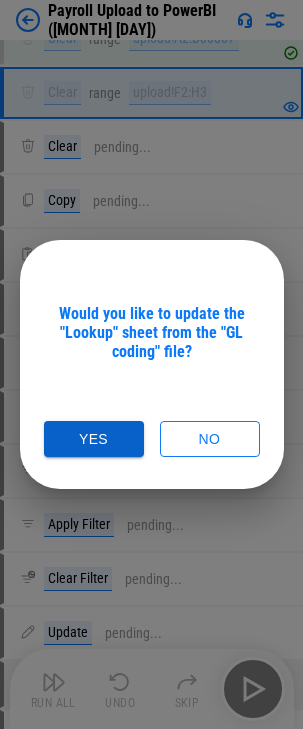 click on "Yes" at bounding box center (94, 439) 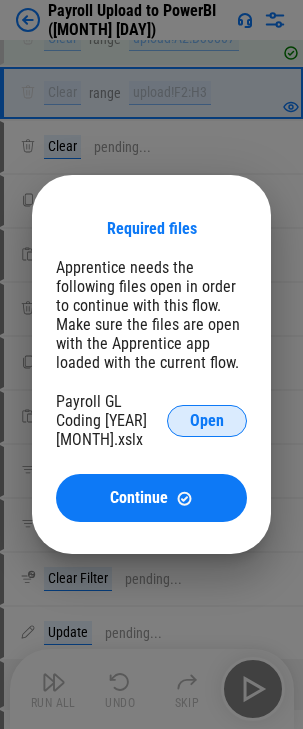 click on "Open" at bounding box center [207, 421] 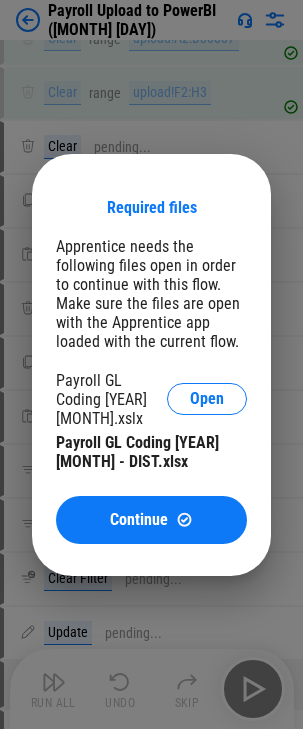 drag, startPoint x: 138, startPoint y: 515, endPoint x: 256, endPoint y: 417, distance: 153.3884 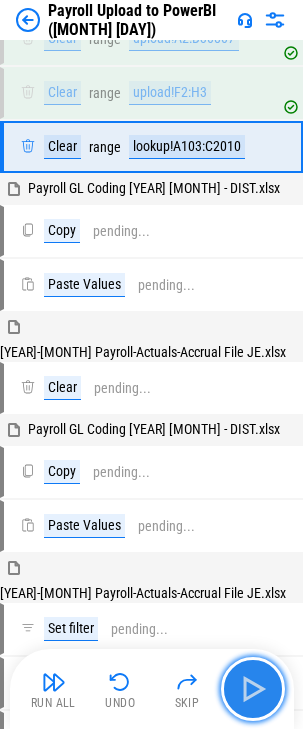 click at bounding box center (253, 689) 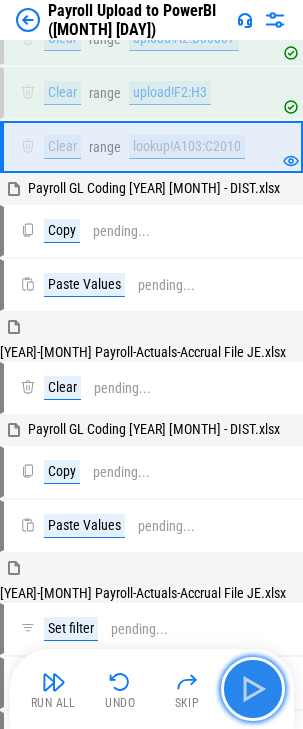 click at bounding box center (253, 689) 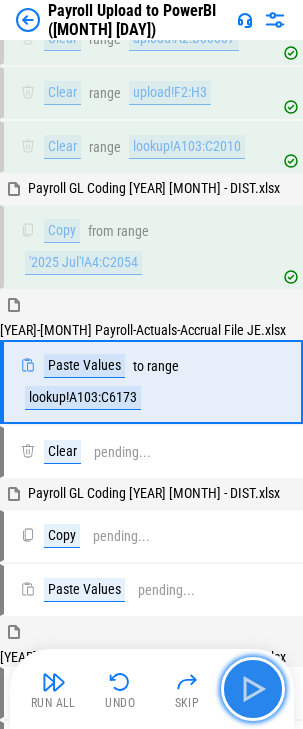 click at bounding box center (253, 689) 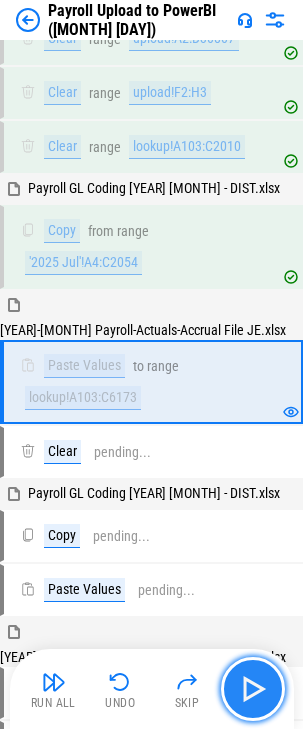 click at bounding box center (253, 689) 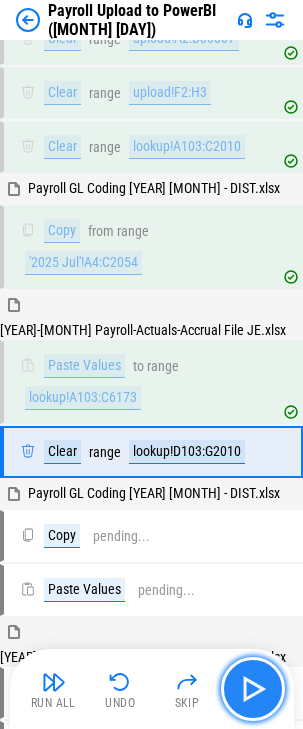 click at bounding box center (253, 689) 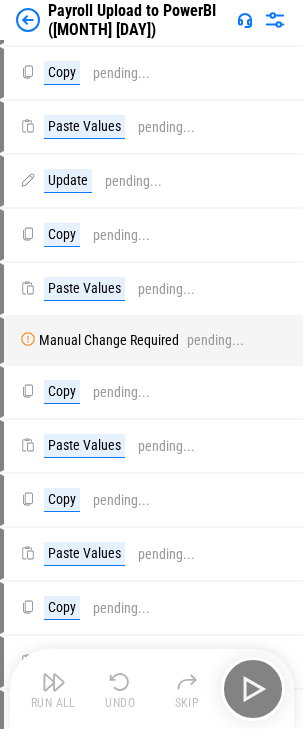 scroll, scrollTop: 2534, scrollLeft: 0, axis: vertical 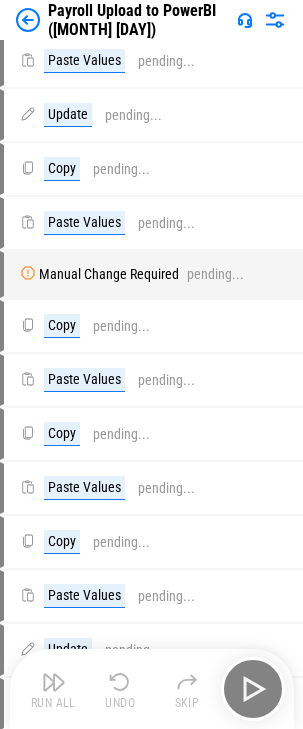 click on "Run All Undo Skip" at bounding box center (154, 689) 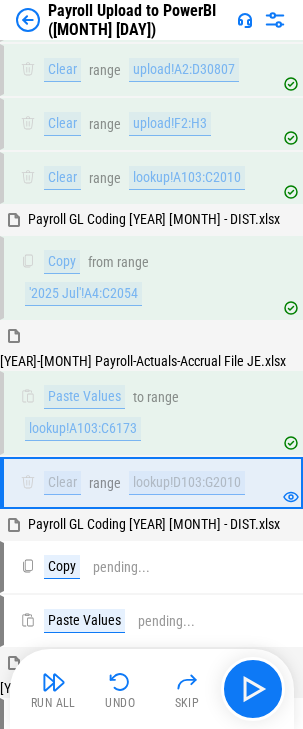 scroll, scrollTop: 834, scrollLeft: 0, axis: vertical 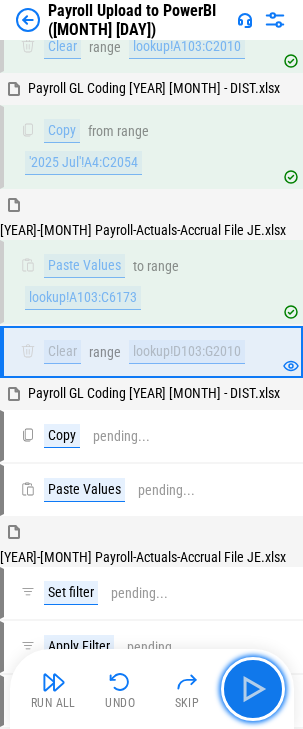 click at bounding box center (253, 689) 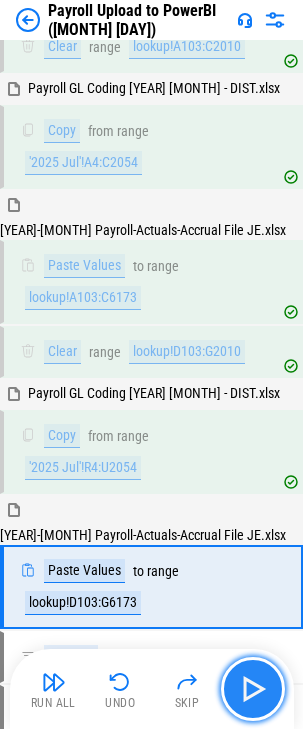 click at bounding box center (253, 689) 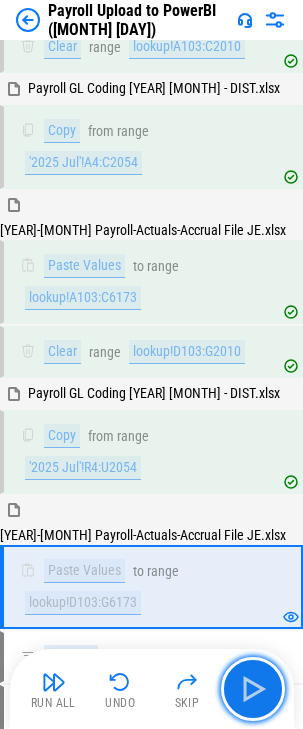 click at bounding box center [253, 689] 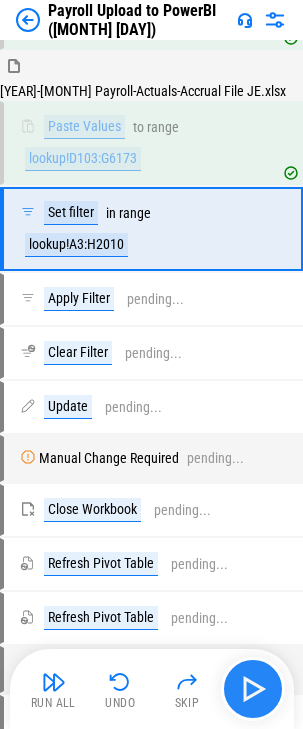 scroll, scrollTop: 1286, scrollLeft: 0, axis: vertical 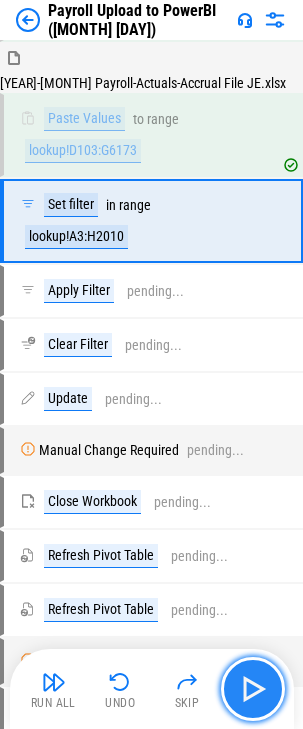 click at bounding box center (253, 689) 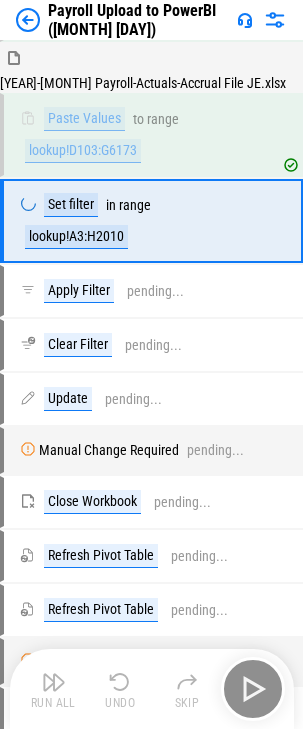 click on "Run All Undo Skip" at bounding box center [154, 689] 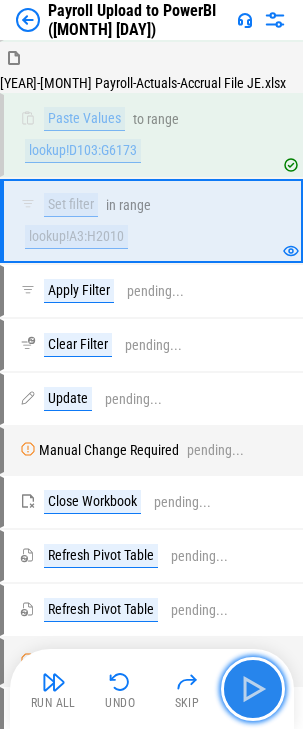 click at bounding box center (253, 689) 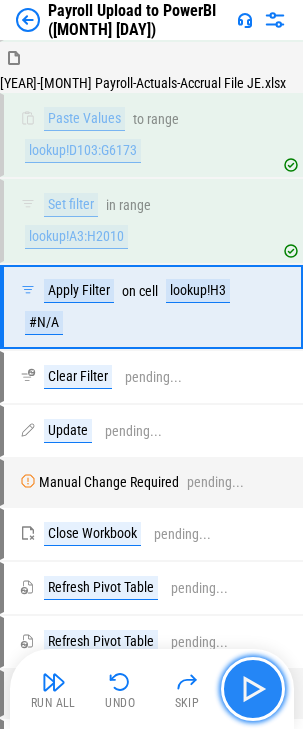 click at bounding box center (253, 689) 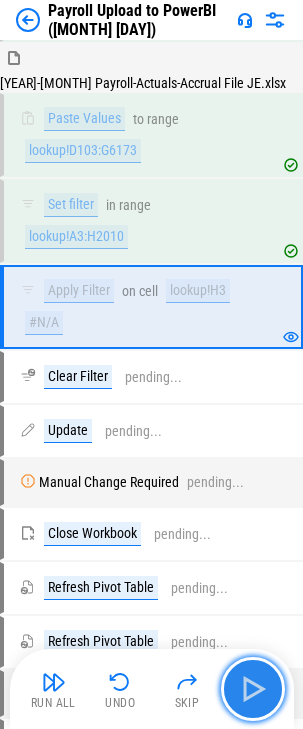 click at bounding box center [253, 689] 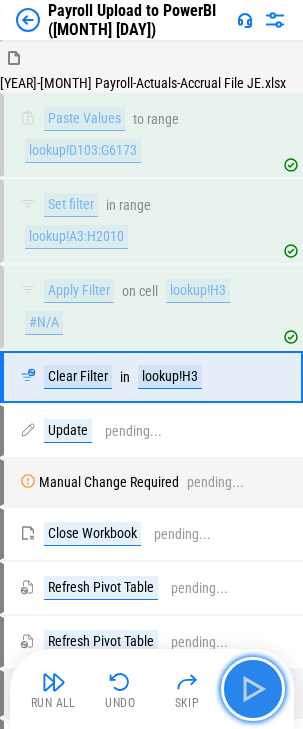 click at bounding box center [253, 689] 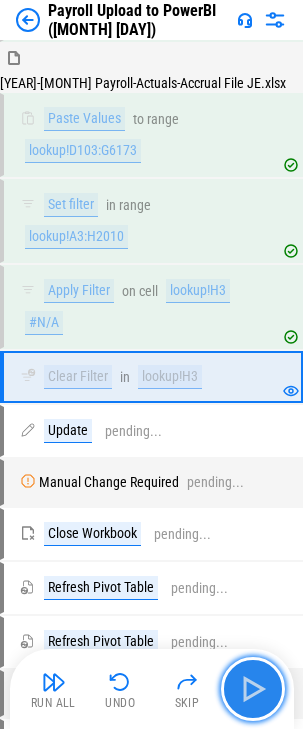 click at bounding box center (253, 689) 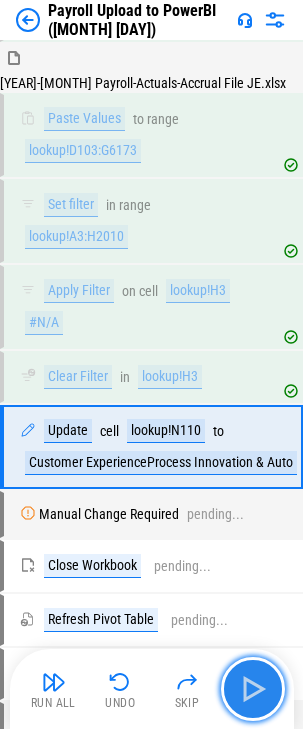 click at bounding box center (253, 689) 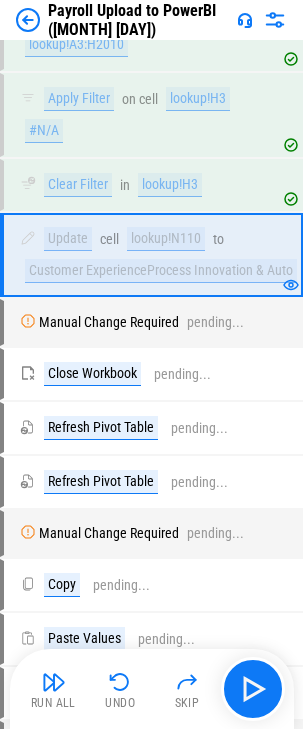 scroll, scrollTop: 1486, scrollLeft: 0, axis: vertical 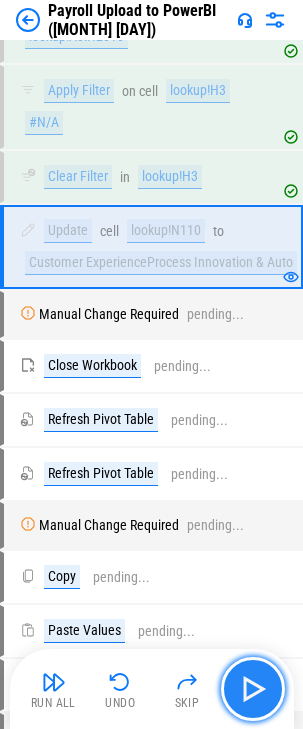 click at bounding box center [253, 689] 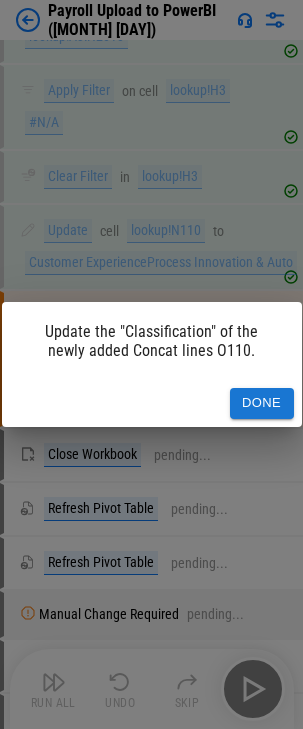 click on "Done" at bounding box center (262, 403) 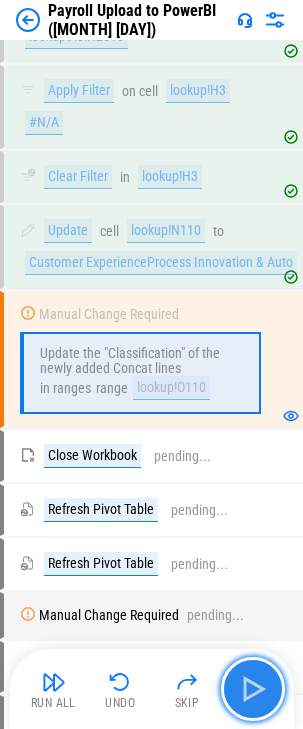 click at bounding box center (253, 689) 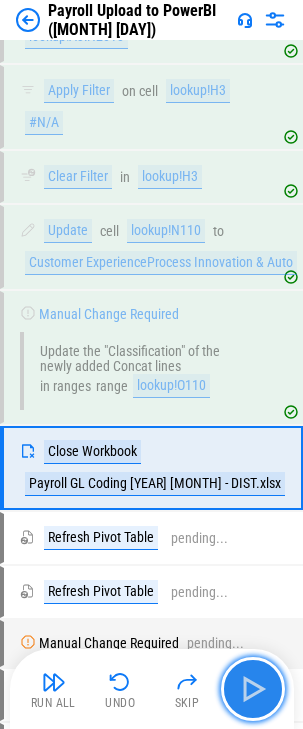 click at bounding box center [253, 689] 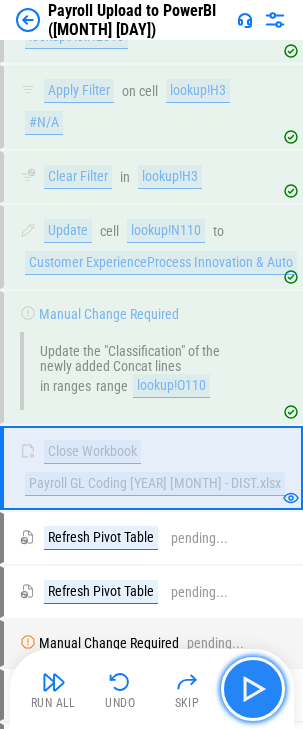 click at bounding box center [253, 689] 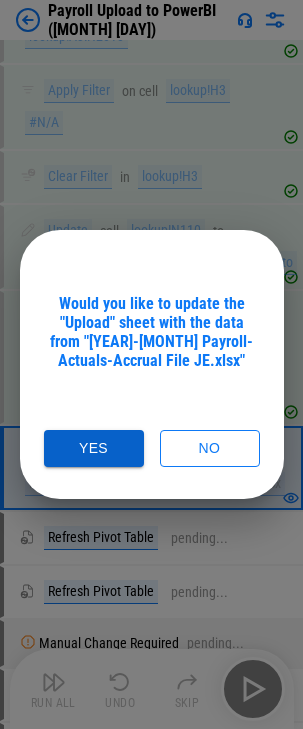 click on "Yes" at bounding box center [94, 448] 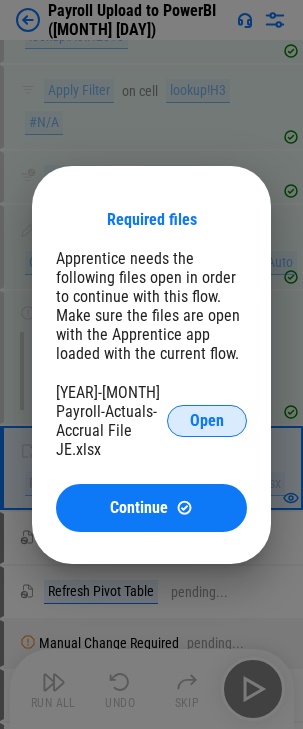 click on "Open" at bounding box center (207, 421) 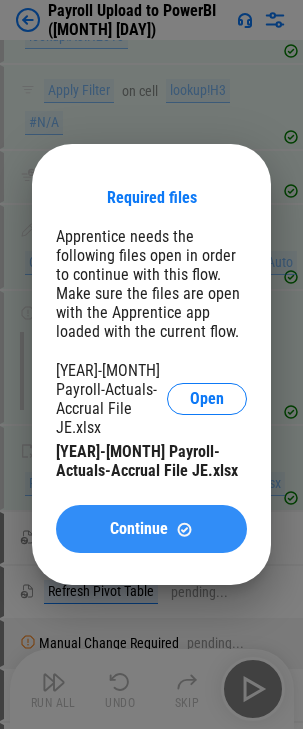 click on "Continue" at bounding box center (151, 529) 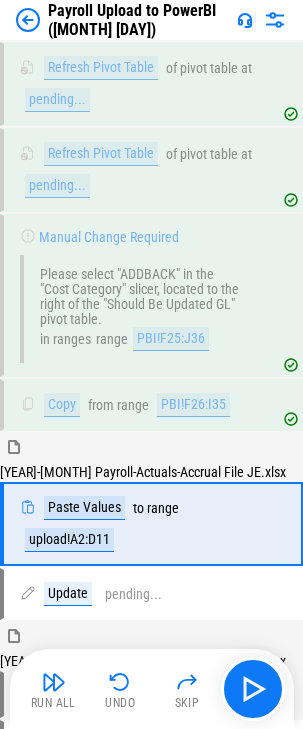 scroll, scrollTop: 2054, scrollLeft: 0, axis: vertical 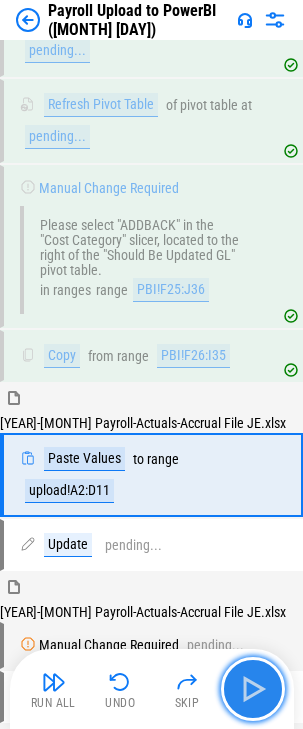 click at bounding box center [253, 689] 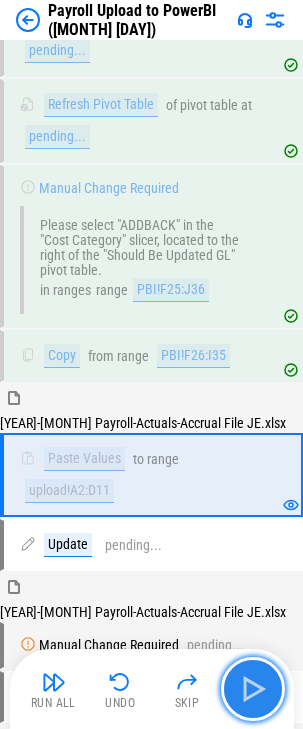 click at bounding box center (253, 689) 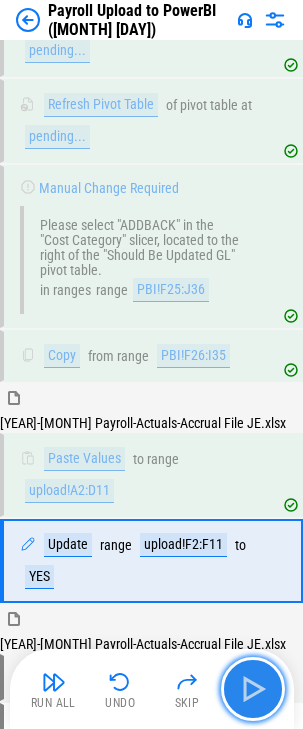 click at bounding box center [253, 689] 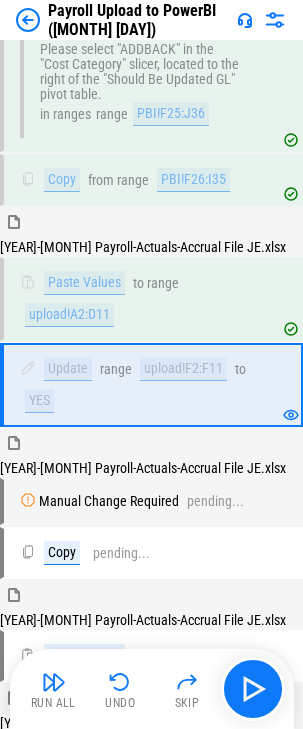 scroll, scrollTop: 2304, scrollLeft: 0, axis: vertical 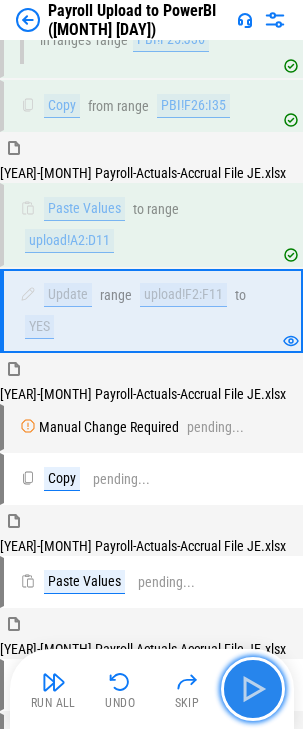 click at bounding box center (253, 689) 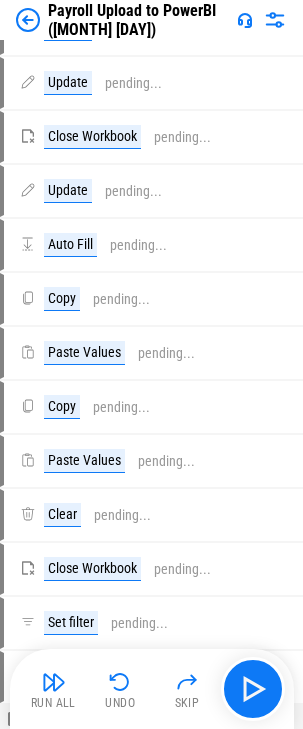 scroll, scrollTop: 8051, scrollLeft: 0, axis: vertical 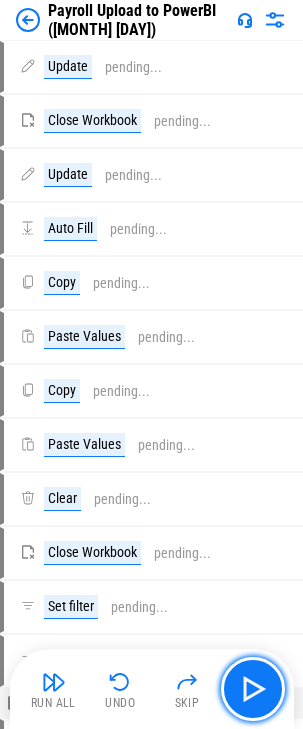 drag, startPoint x: 248, startPoint y: 692, endPoint x: 260, endPoint y: 672, distance: 23.323807 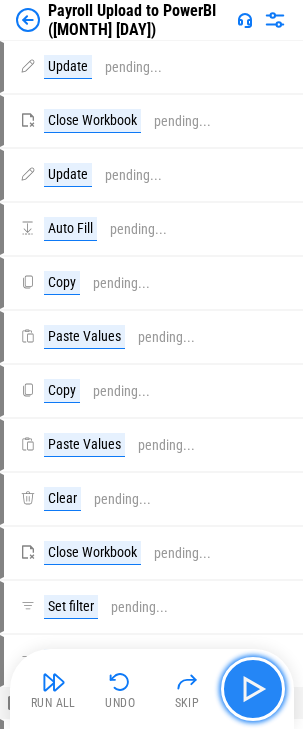 click at bounding box center (253, 689) 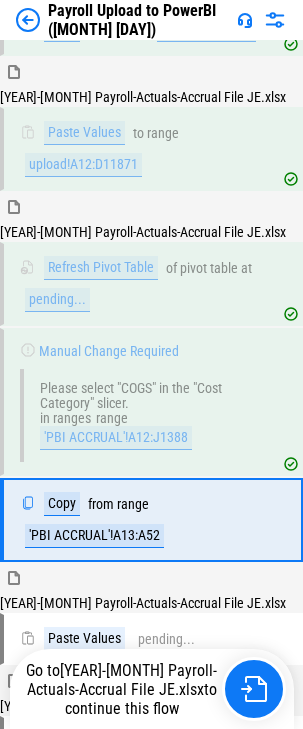 scroll, scrollTop: 2873, scrollLeft: 0, axis: vertical 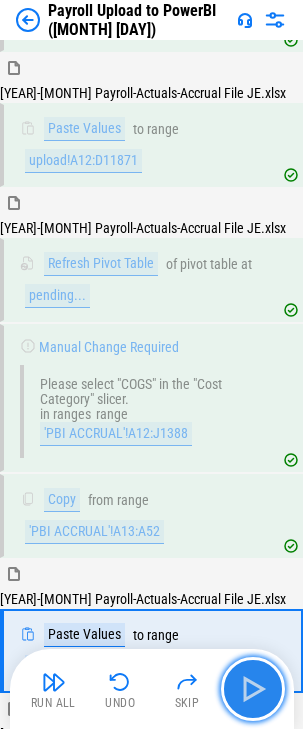 click at bounding box center (253, 689) 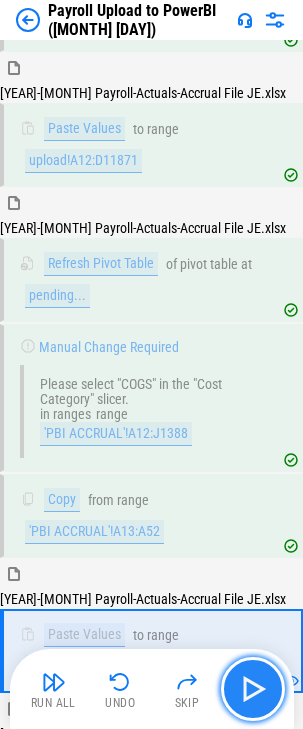 click at bounding box center [253, 689] 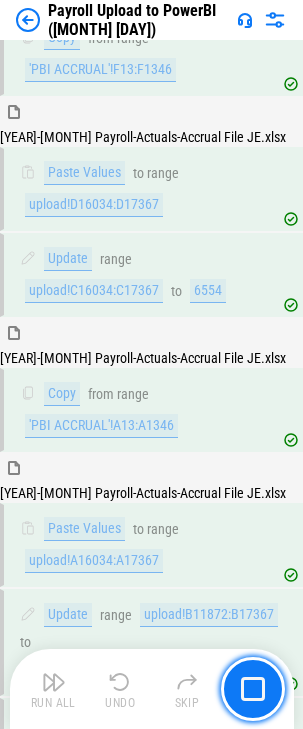scroll, scrollTop: 5225, scrollLeft: 0, axis: vertical 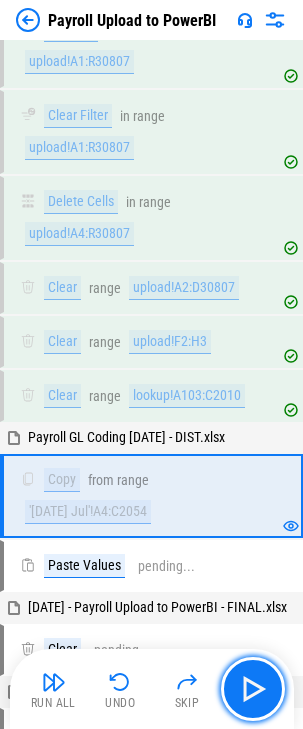 click at bounding box center [253, 689] 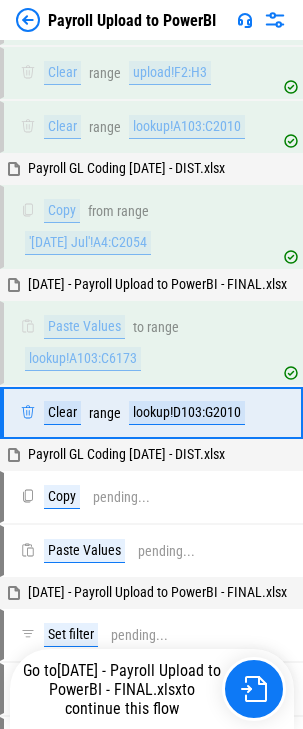 scroll, scrollTop: 784, scrollLeft: 0, axis: vertical 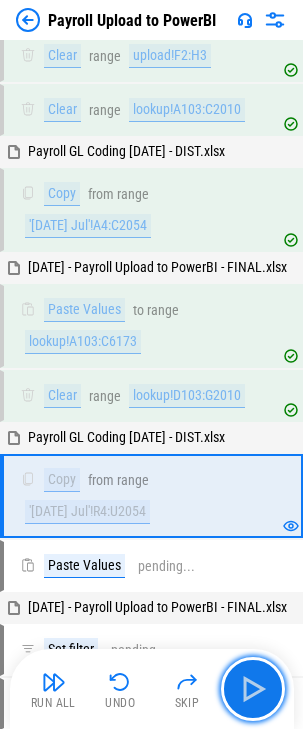 click at bounding box center (253, 689) 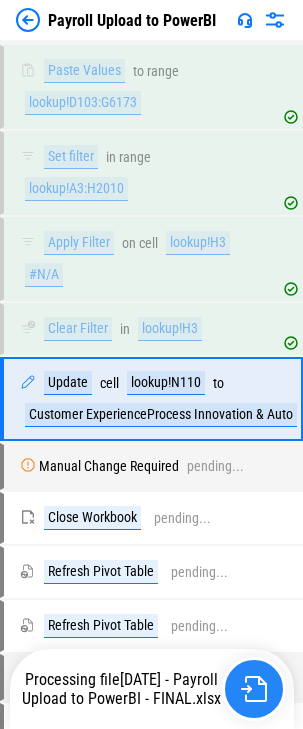 scroll, scrollTop: 1312, scrollLeft: 0, axis: vertical 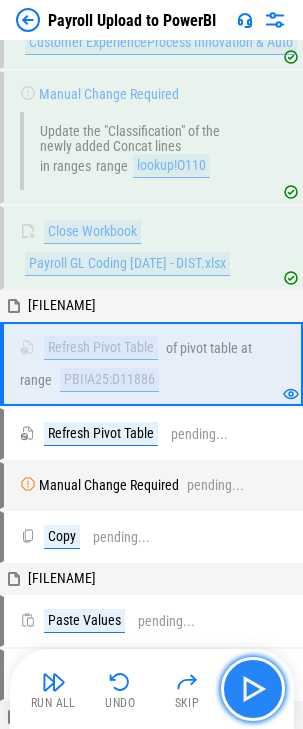 click at bounding box center [253, 689] 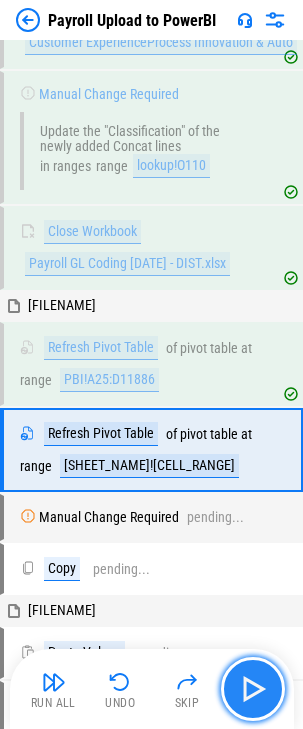 click at bounding box center (253, 689) 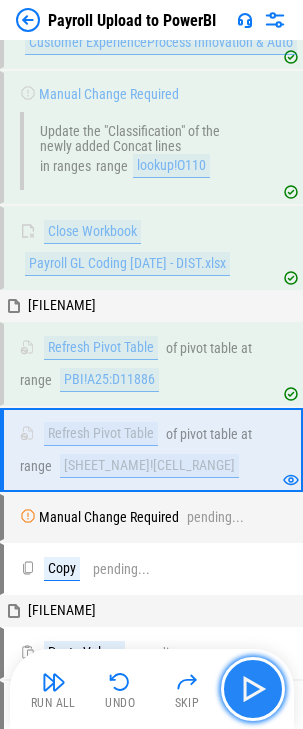 click at bounding box center [253, 689] 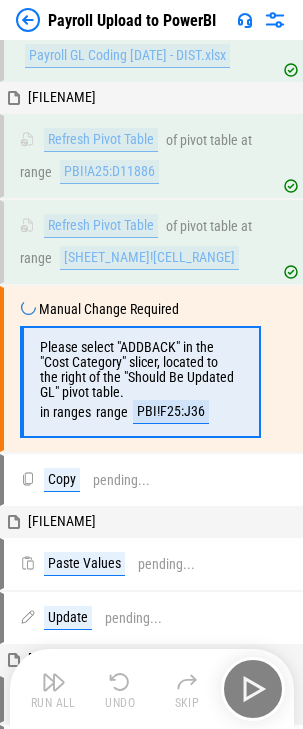 scroll, scrollTop: 1862, scrollLeft: 0, axis: vertical 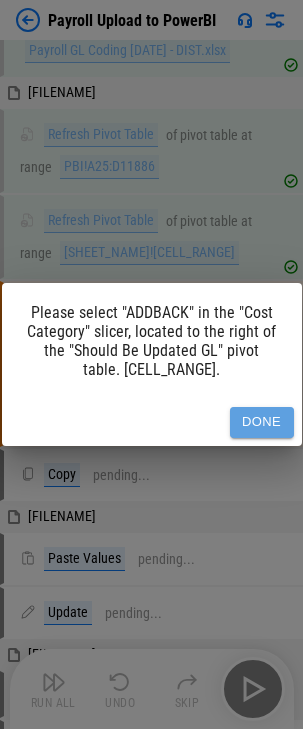 click on "Done" at bounding box center (262, 422) 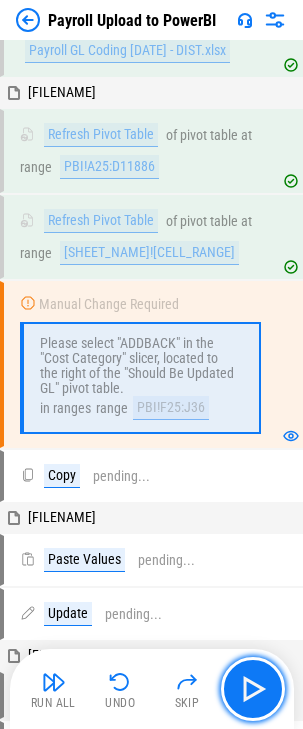 drag, startPoint x: 257, startPoint y: 692, endPoint x: 271, endPoint y: 604, distance: 89.106674 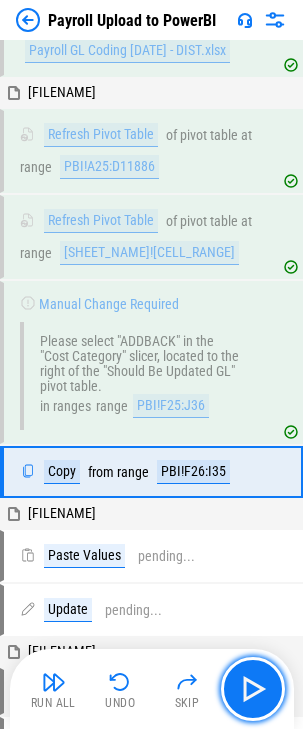 click at bounding box center [253, 689] 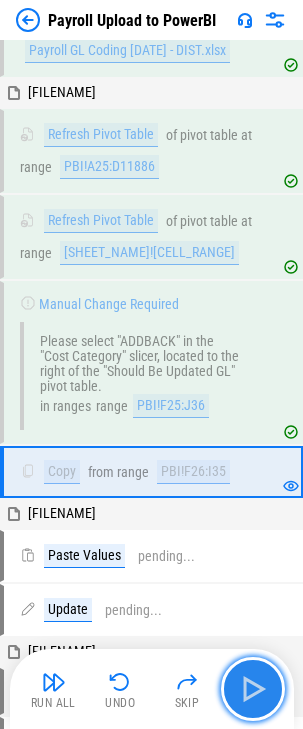 click at bounding box center (253, 689) 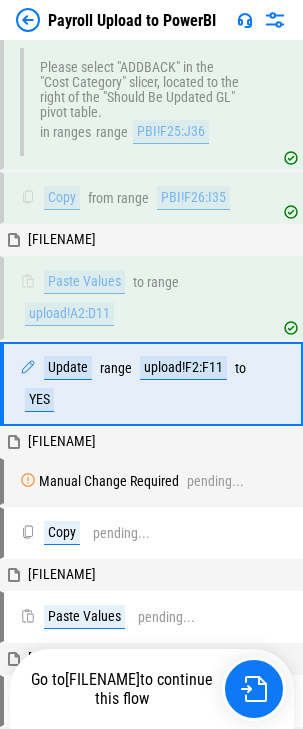 scroll, scrollTop: 2156, scrollLeft: 0, axis: vertical 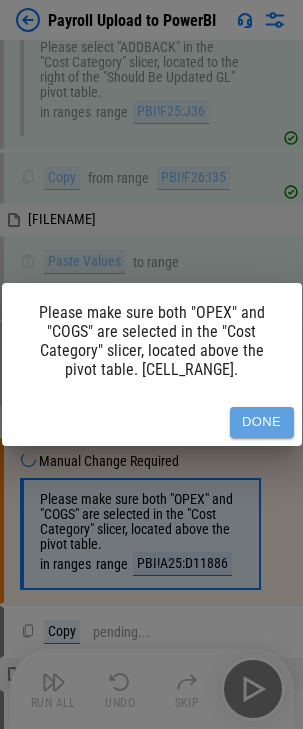 click on "Done" at bounding box center [262, 422] 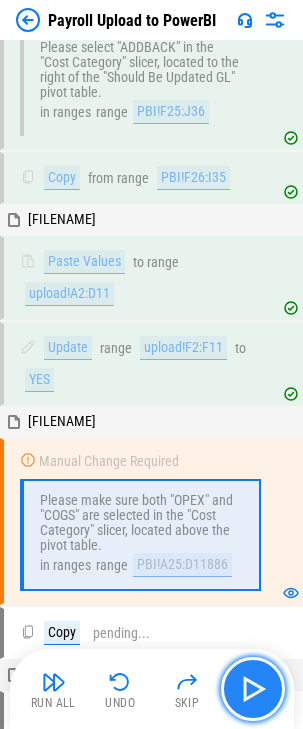 click at bounding box center (253, 689) 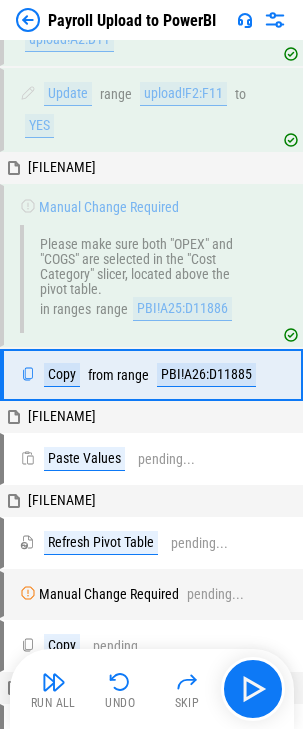 scroll, scrollTop: 2421, scrollLeft: 0, axis: vertical 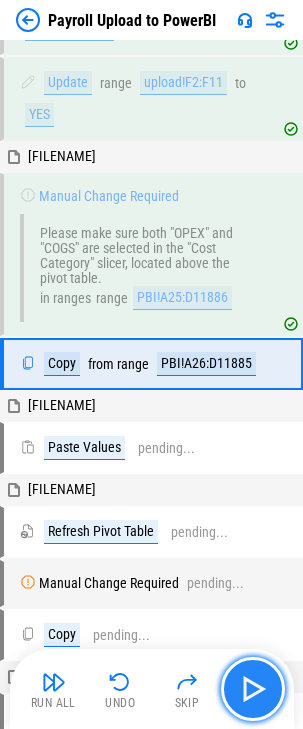 click at bounding box center [253, 689] 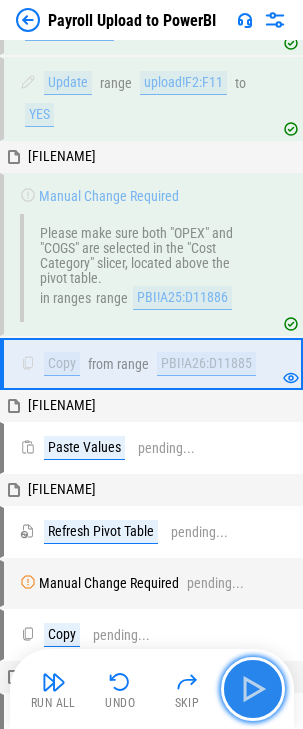 click at bounding box center (253, 689) 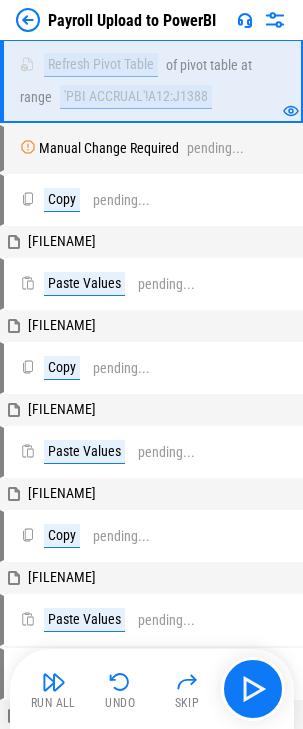 scroll, scrollTop: 2721, scrollLeft: 0, axis: vertical 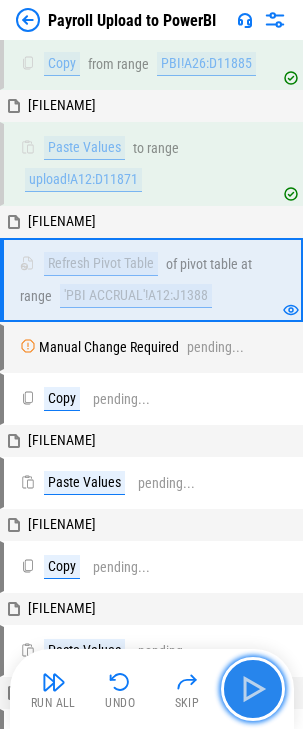 click at bounding box center [253, 689] 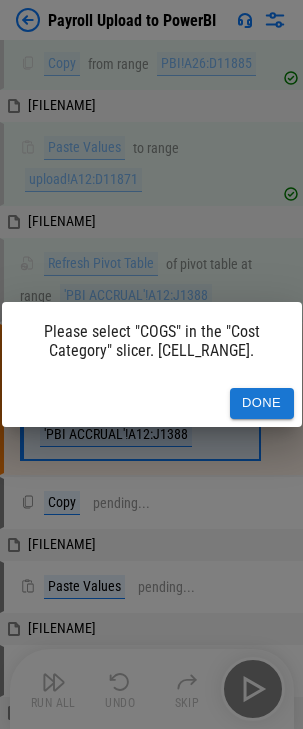 click on "Done" at bounding box center [262, 403] 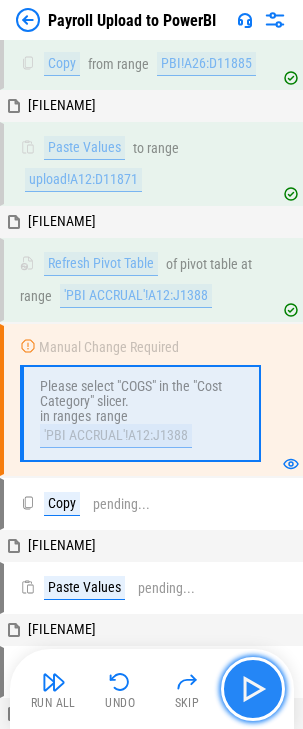 click at bounding box center (253, 689) 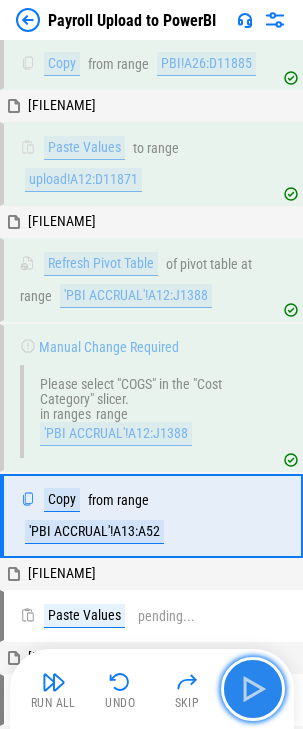 click at bounding box center (253, 689) 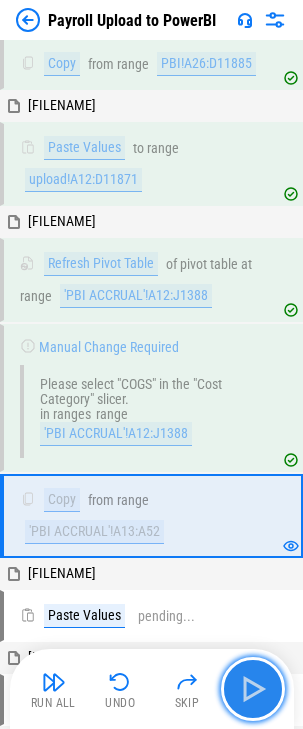 click at bounding box center [253, 689] 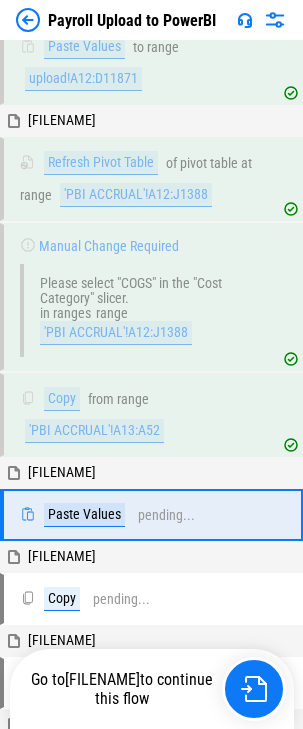 scroll, scrollTop: 2973, scrollLeft: 0, axis: vertical 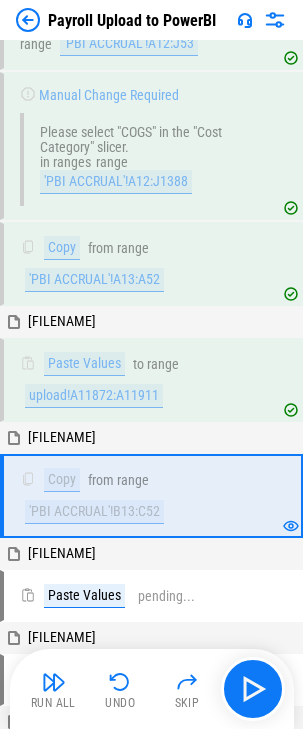 drag, startPoint x: 66, startPoint y: 688, endPoint x: 105, endPoint y: 656, distance: 50.447994 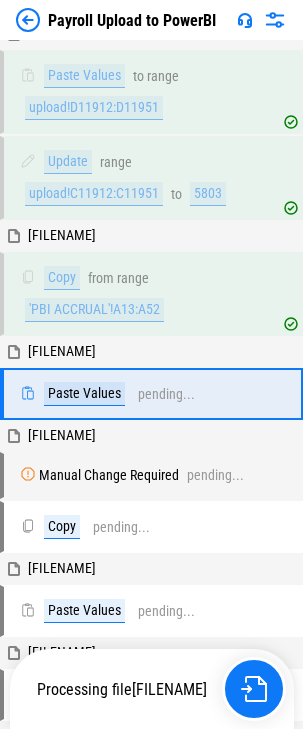 scroll, scrollTop: 3755, scrollLeft: 0, axis: vertical 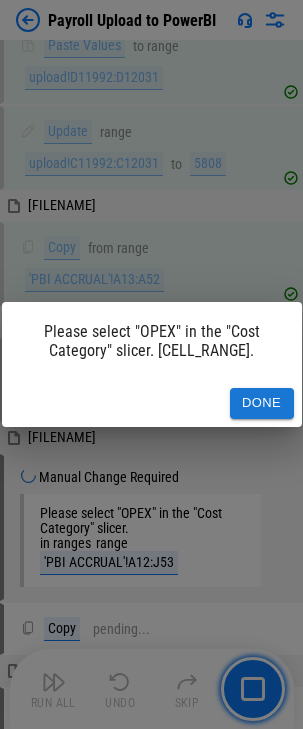 click on "Done" at bounding box center (262, 403) 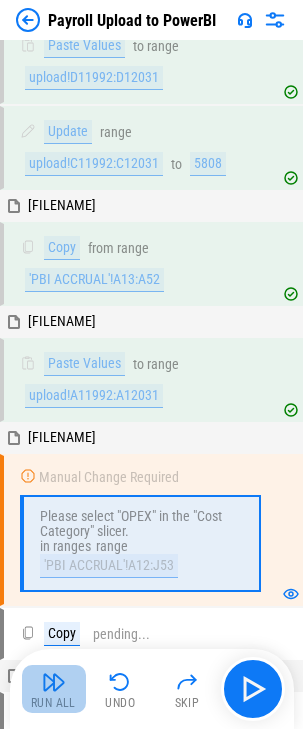 click at bounding box center [54, 682] 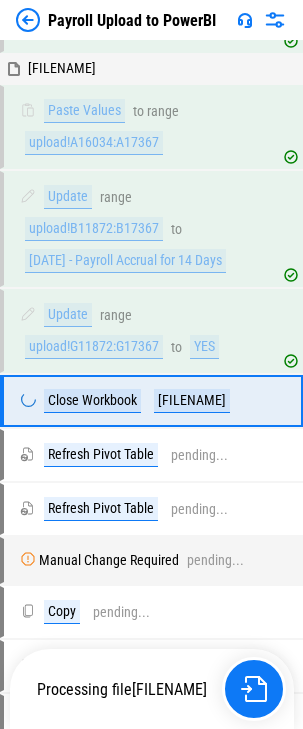 scroll, scrollTop: 5225, scrollLeft: 0, axis: vertical 